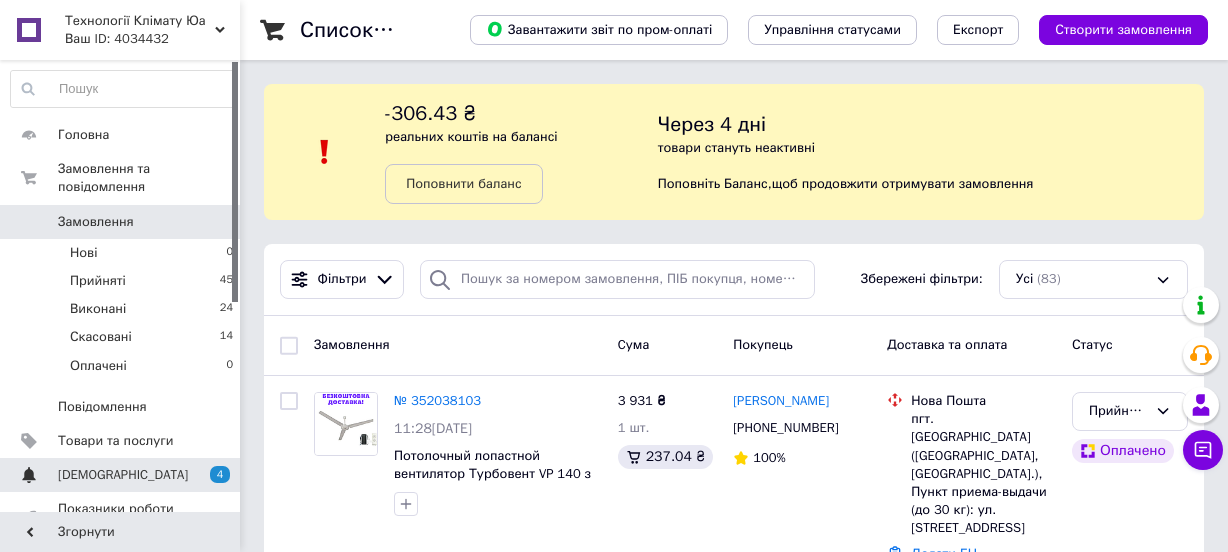 scroll, scrollTop: 0, scrollLeft: 0, axis: both 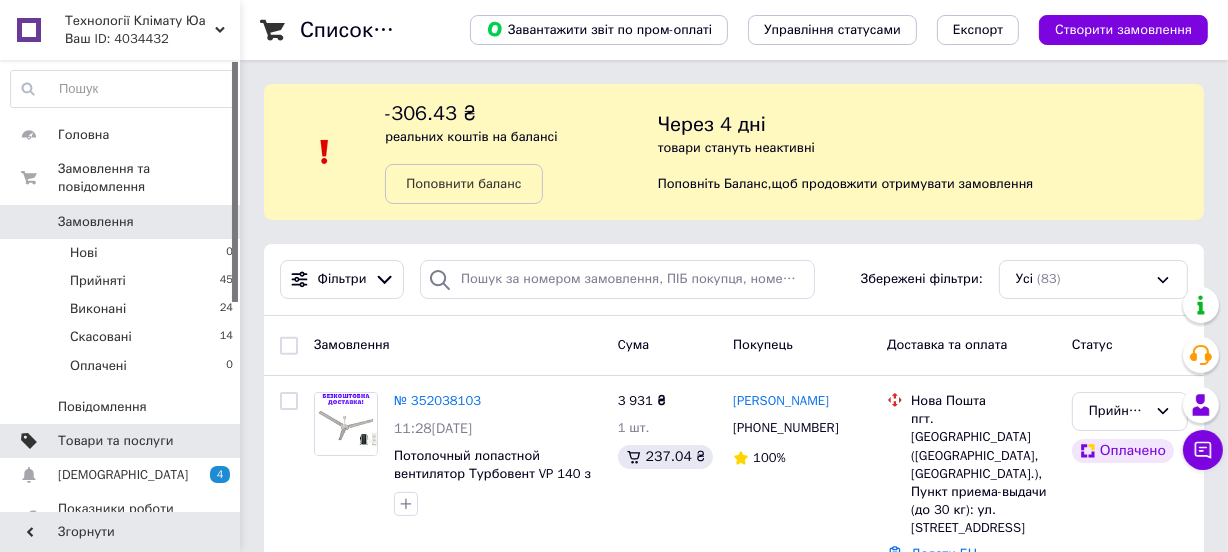 click on "Товари та послуги" at bounding box center [115, 441] 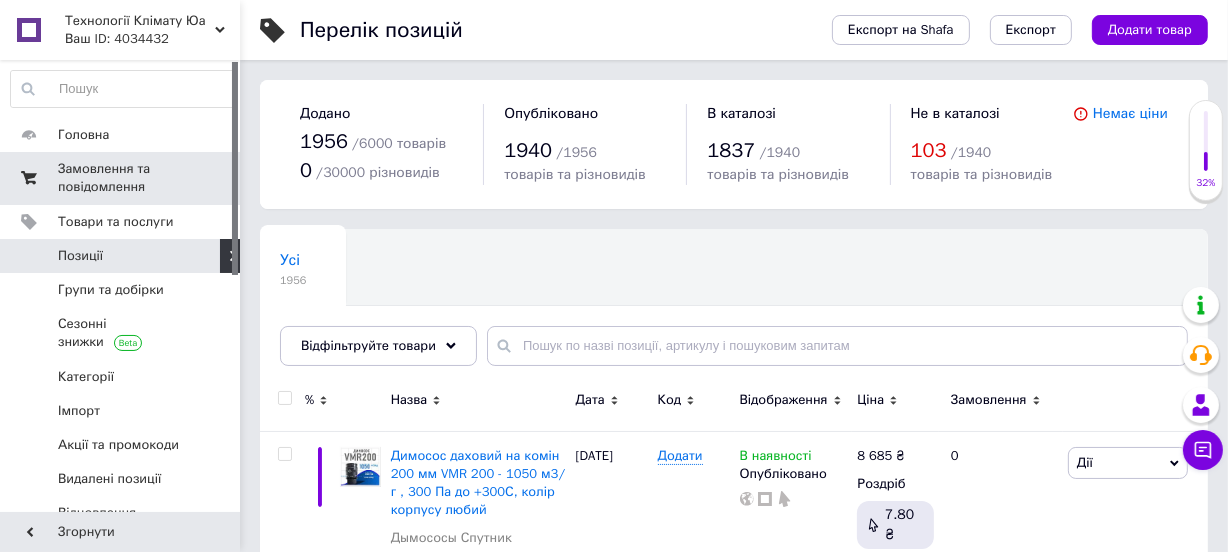 click on "Замовлення та повідомлення" at bounding box center (121, 178) 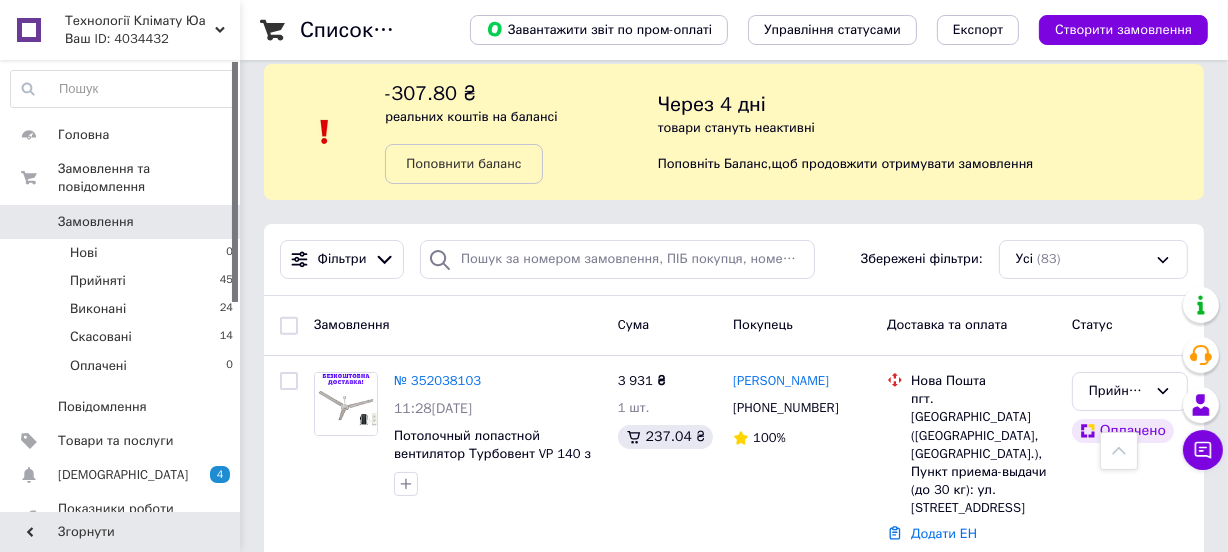 scroll, scrollTop: 0, scrollLeft: 0, axis: both 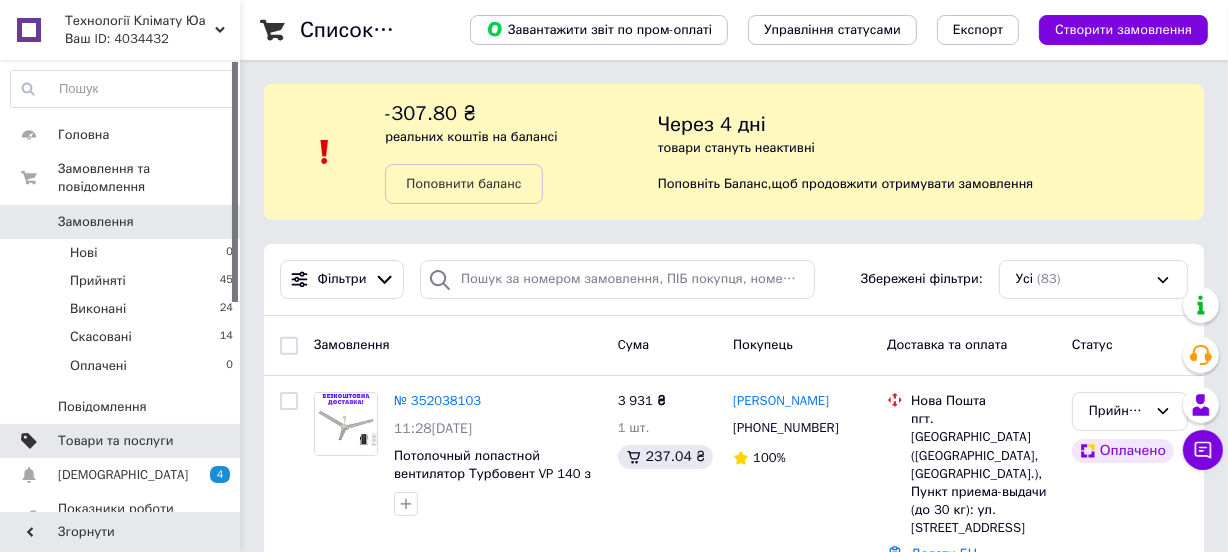 click on "Товари та послуги" at bounding box center (115, 441) 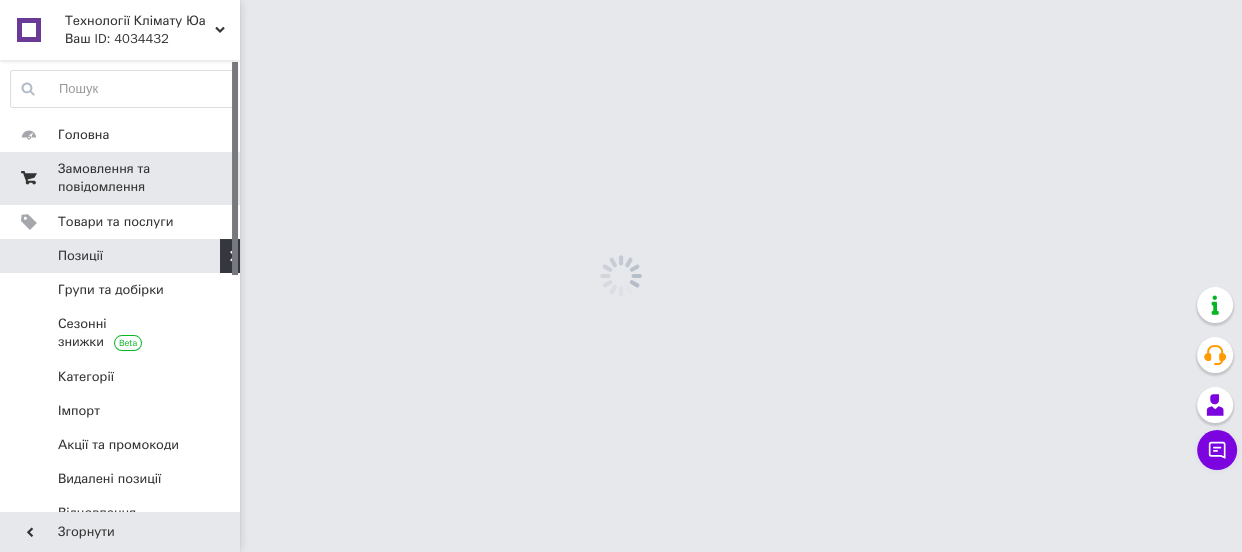 click on "Замовлення та повідомлення" at bounding box center [121, 178] 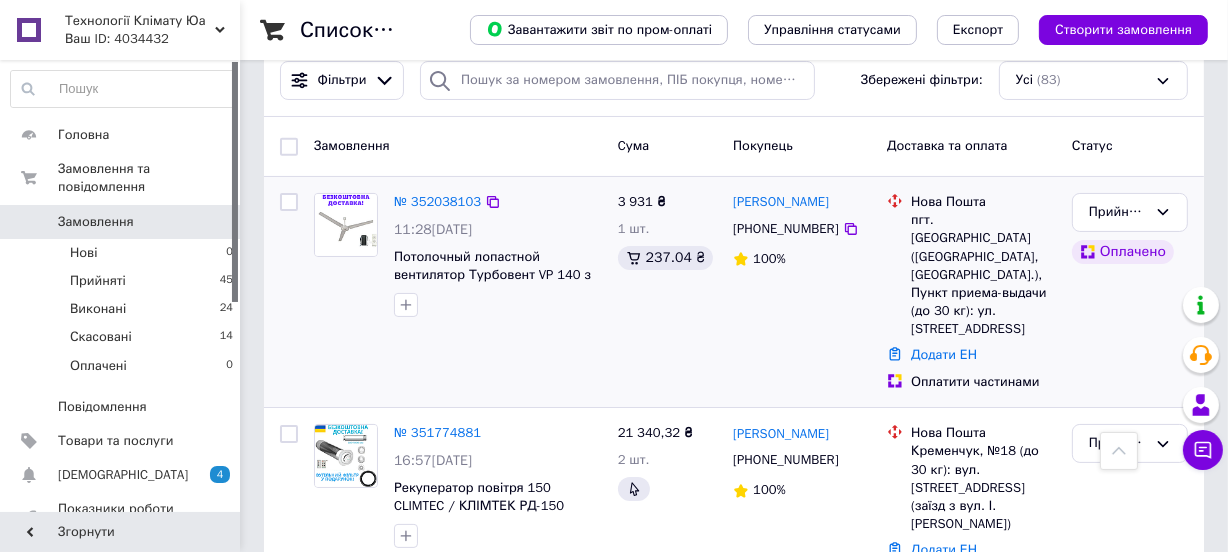 scroll, scrollTop: 0, scrollLeft: 0, axis: both 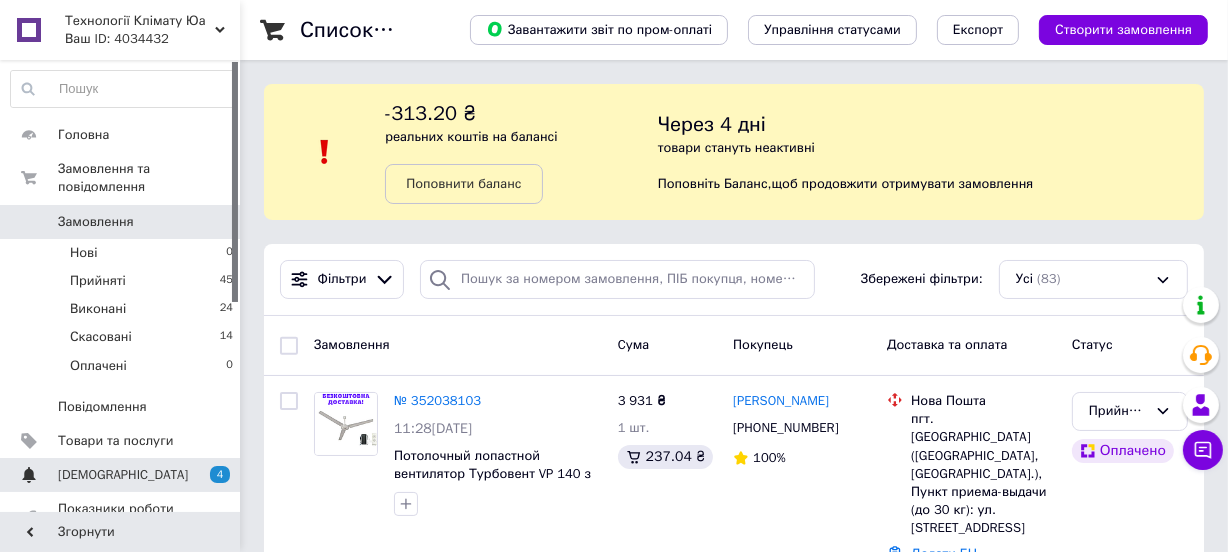 click on "[DEMOGRAPHIC_DATA]" at bounding box center (121, 475) 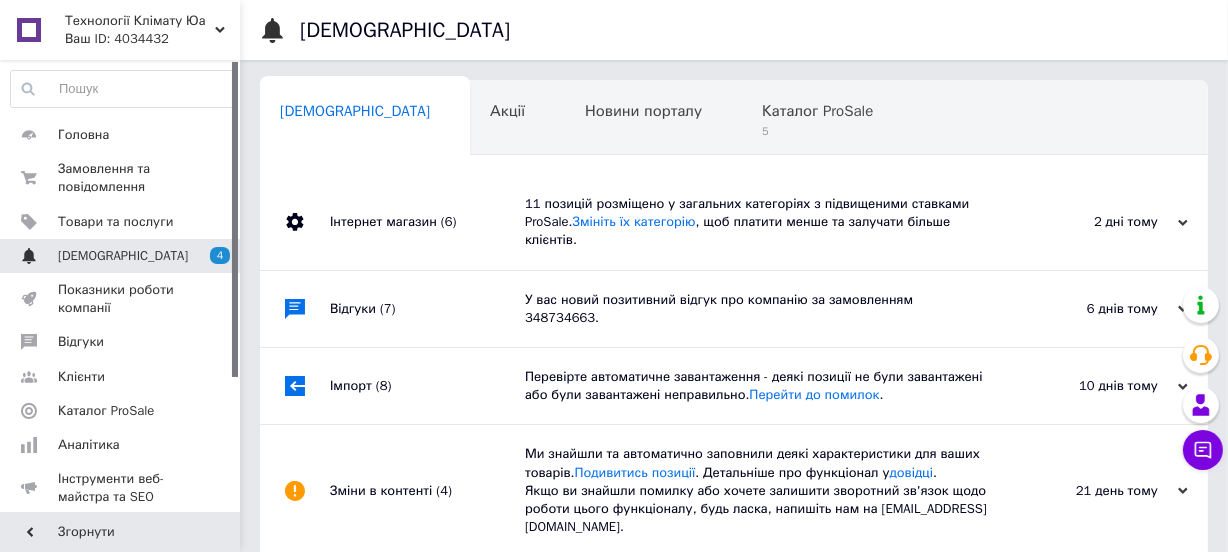 scroll, scrollTop: 0, scrollLeft: 2, axis: horizontal 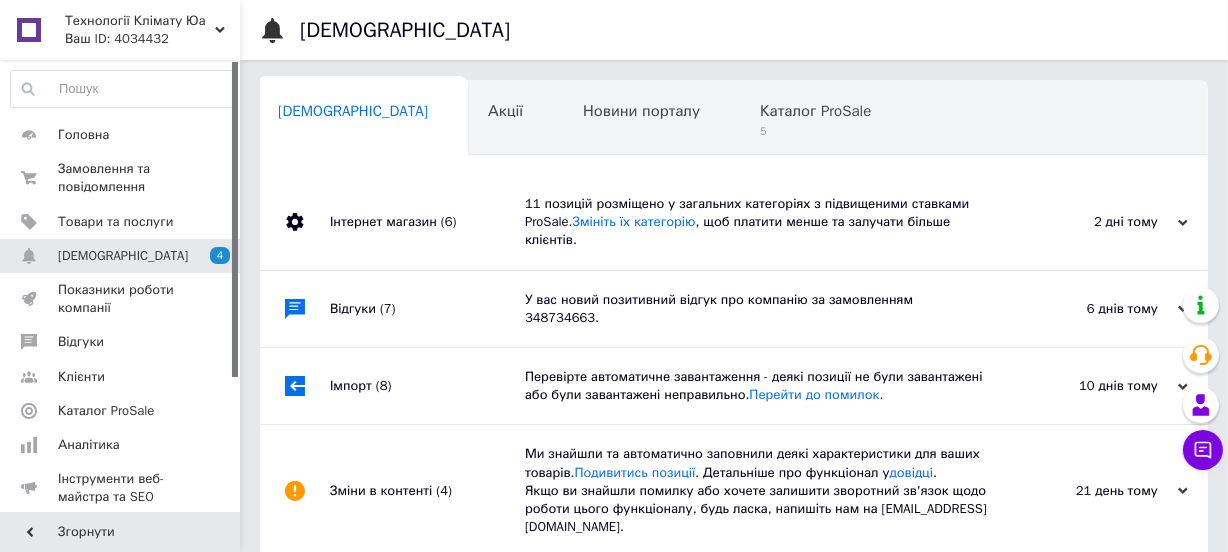 click on "Інтернет магазин   (6)" at bounding box center (427, 222) 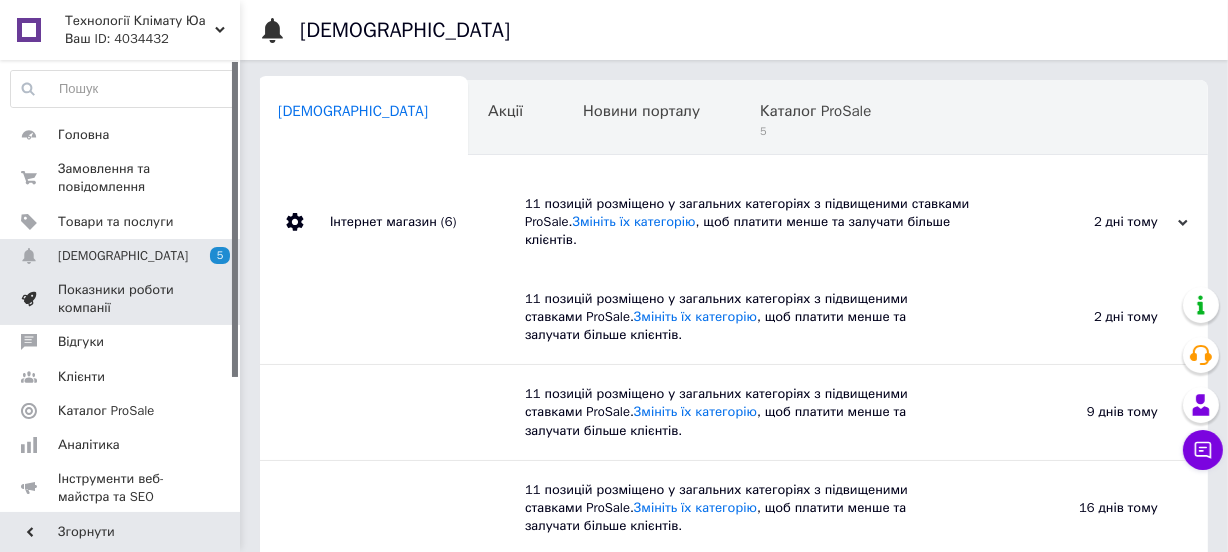 click on "Показники роботи компанії" at bounding box center [121, 299] 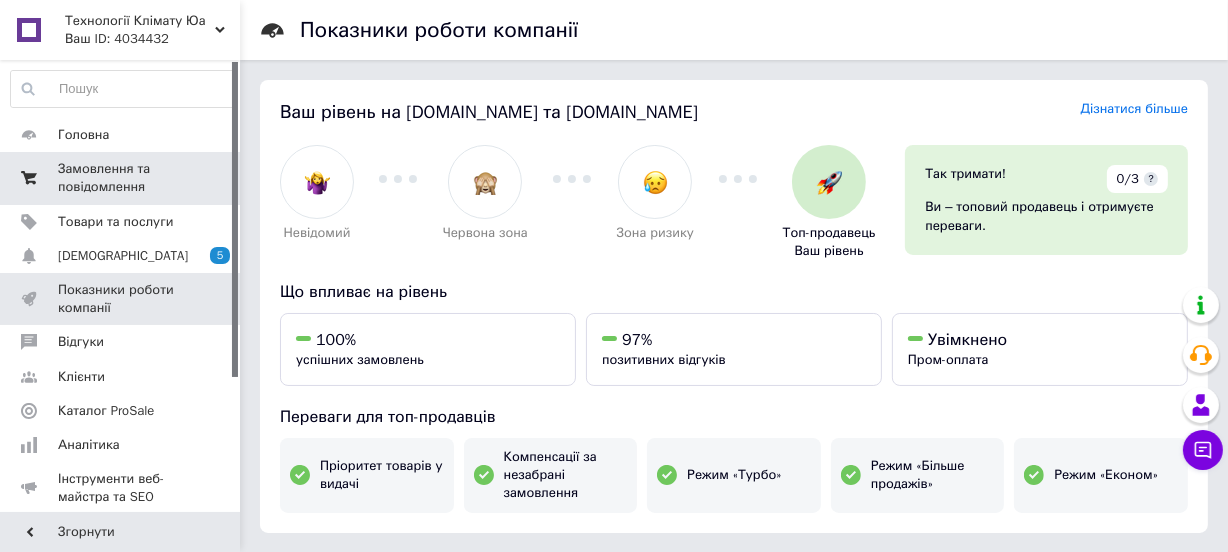 click on "Замовлення та повідомлення" at bounding box center (121, 178) 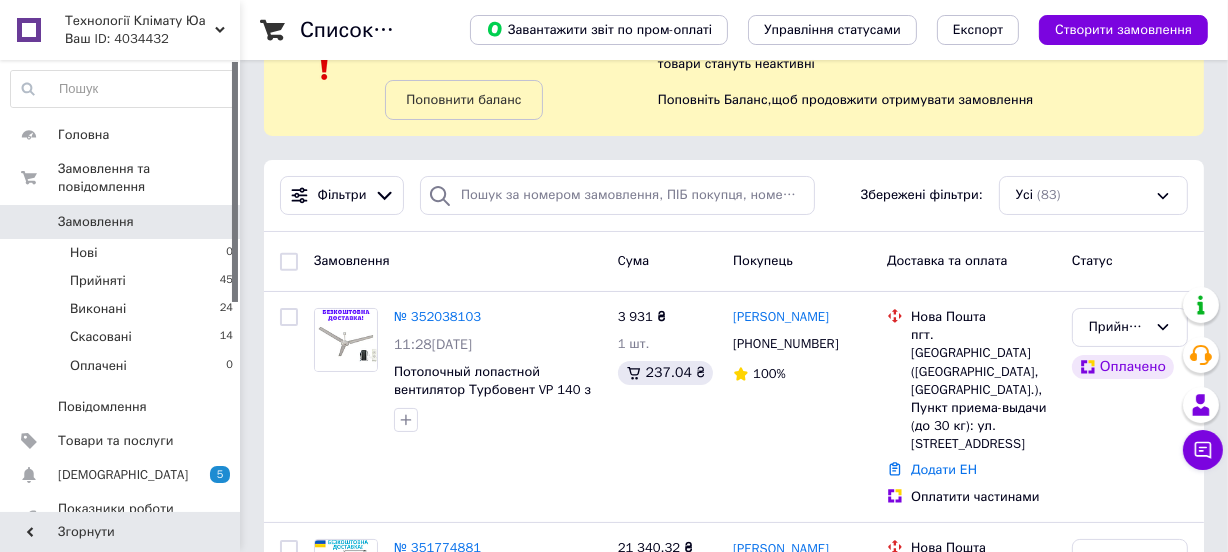 scroll, scrollTop: 272, scrollLeft: 0, axis: vertical 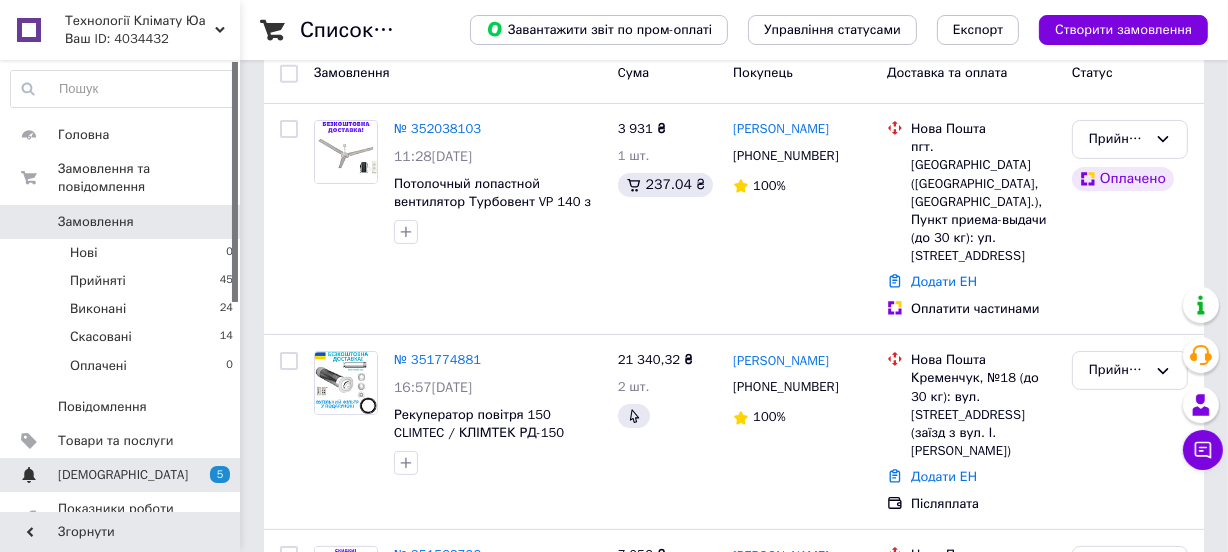 click on "[DEMOGRAPHIC_DATA]" at bounding box center [121, 475] 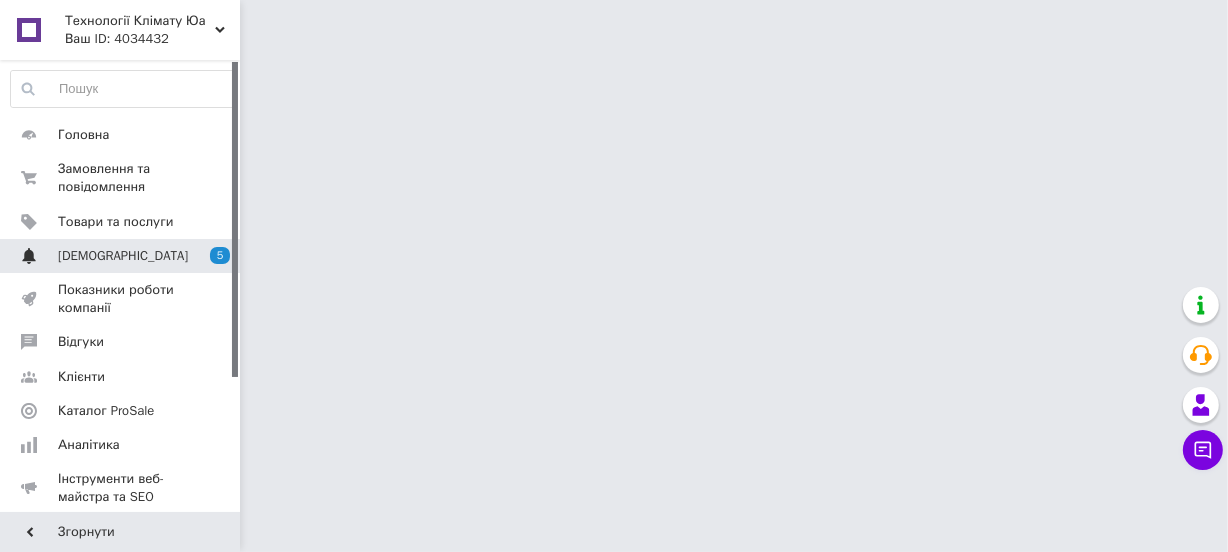 scroll, scrollTop: 0, scrollLeft: 0, axis: both 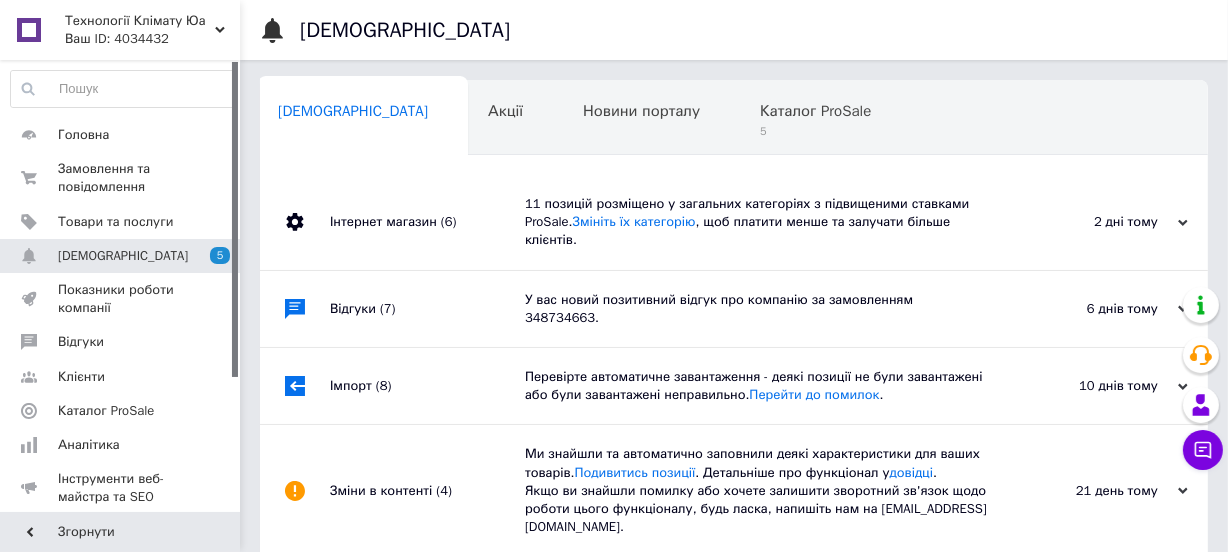 click on "Відгуки   (7)" at bounding box center [427, 309] 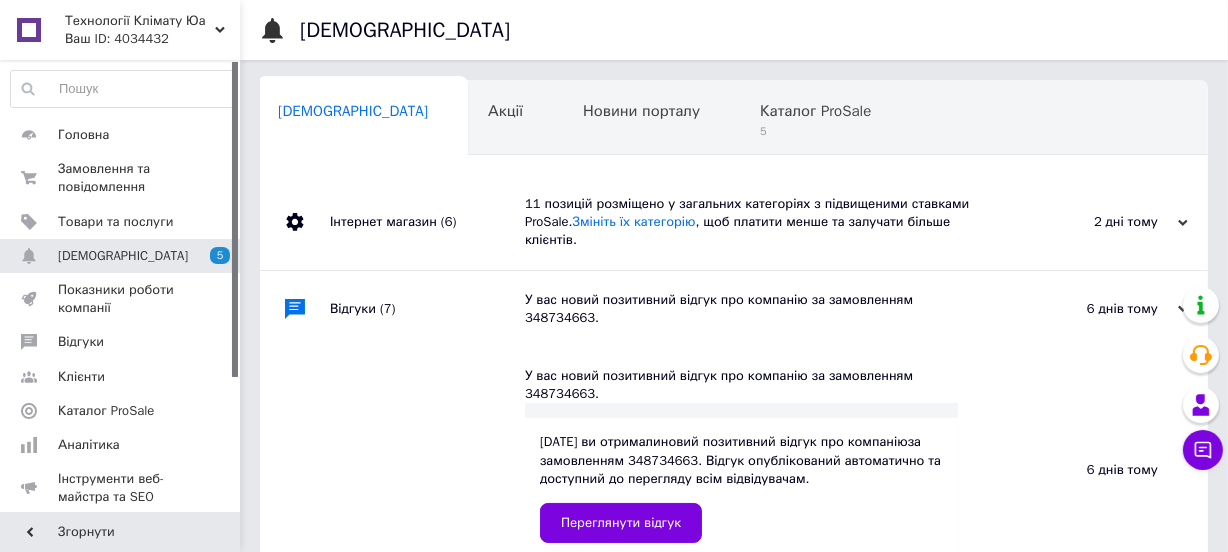 click on "Інтернет магазин   (6)" at bounding box center [427, 222] 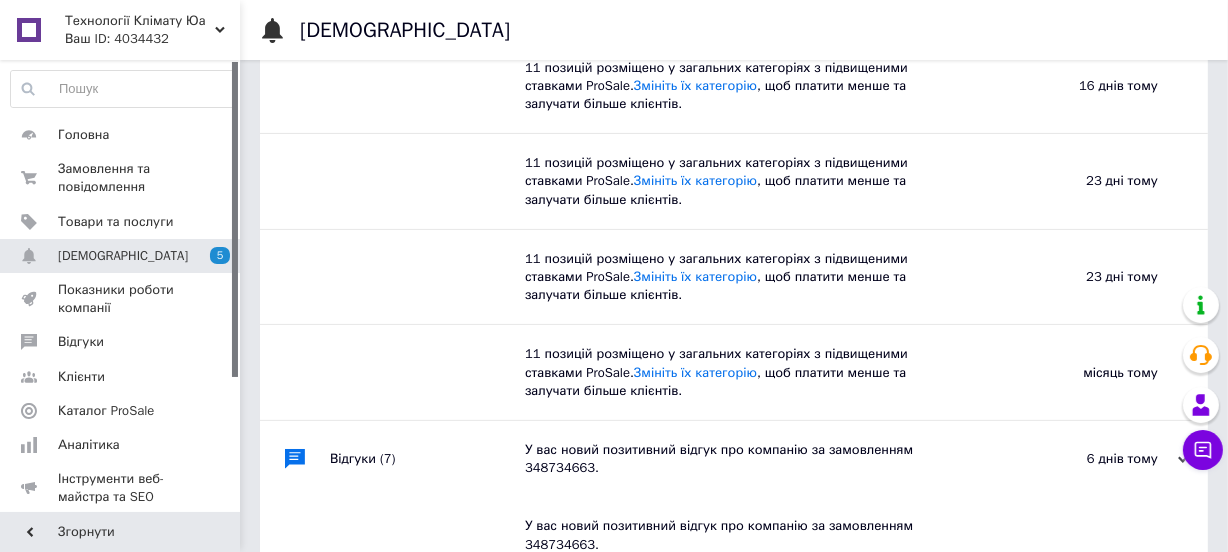 scroll, scrollTop: 454, scrollLeft: 0, axis: vertical 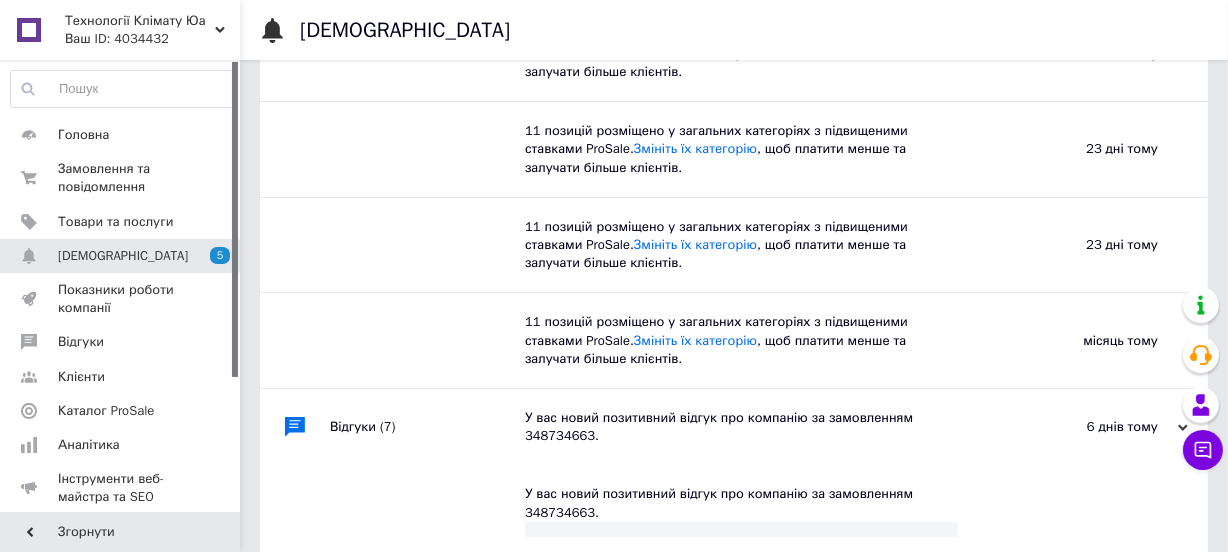 click on "Відгуки   (7)" at bounding box center [427, 427] 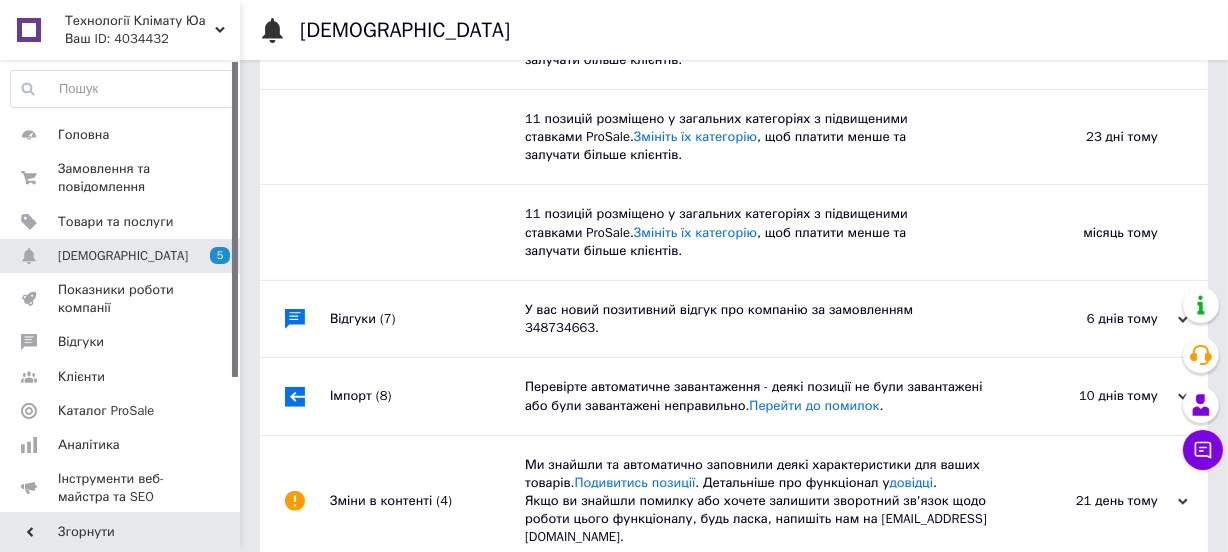 click on "Імпорт   (8)" at bounding box center [427, 396] 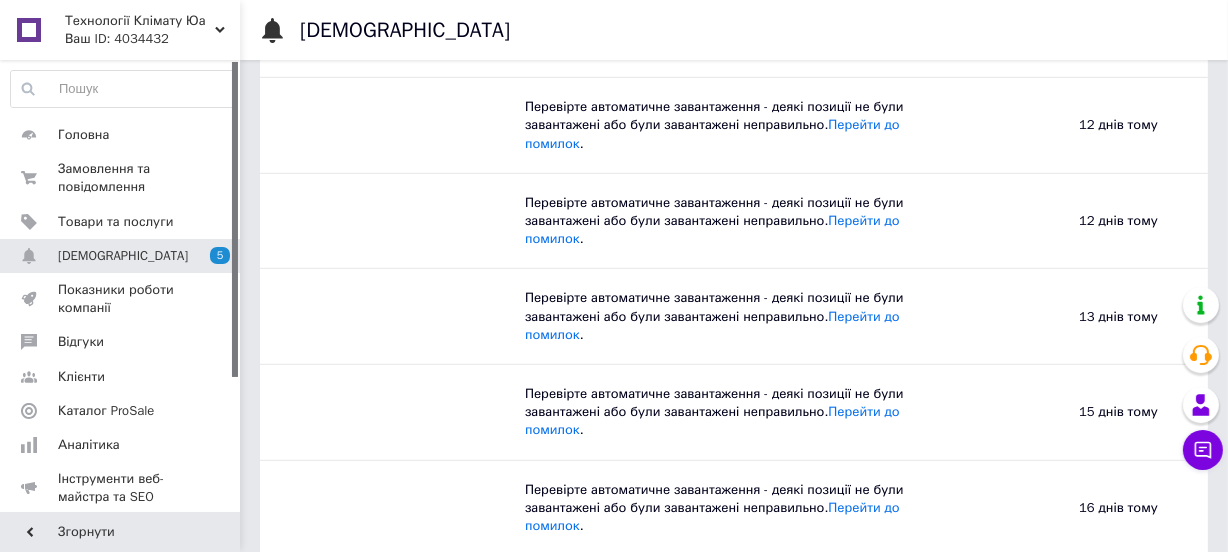 scroll, scrollTop: 1199, scrollLeft: 0, axis: vertical 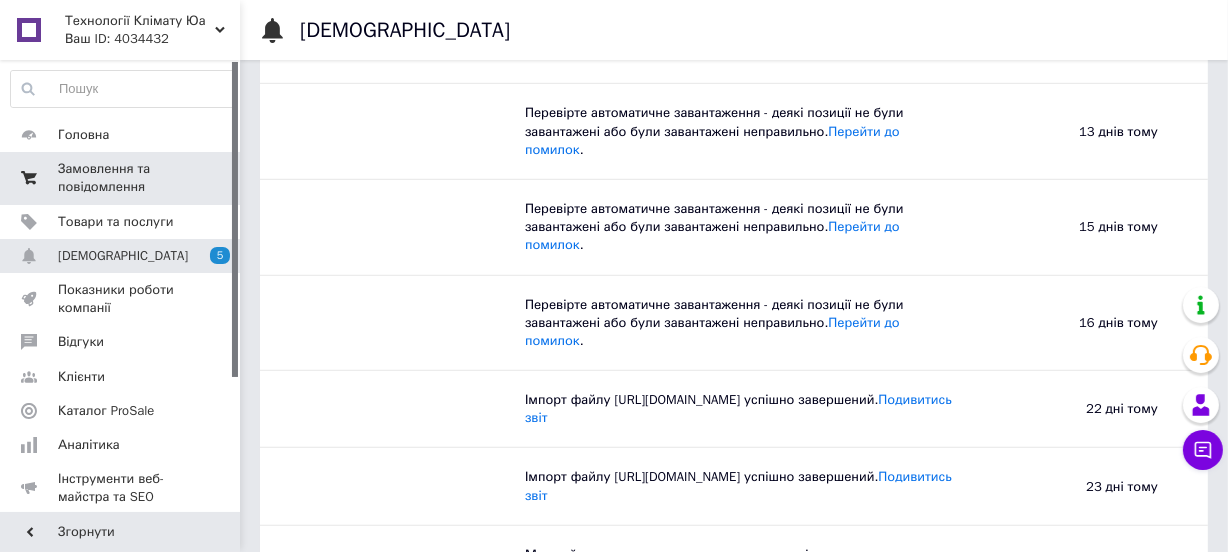click on "Замовлення та повідомлення" at bounding box center (121, 178) 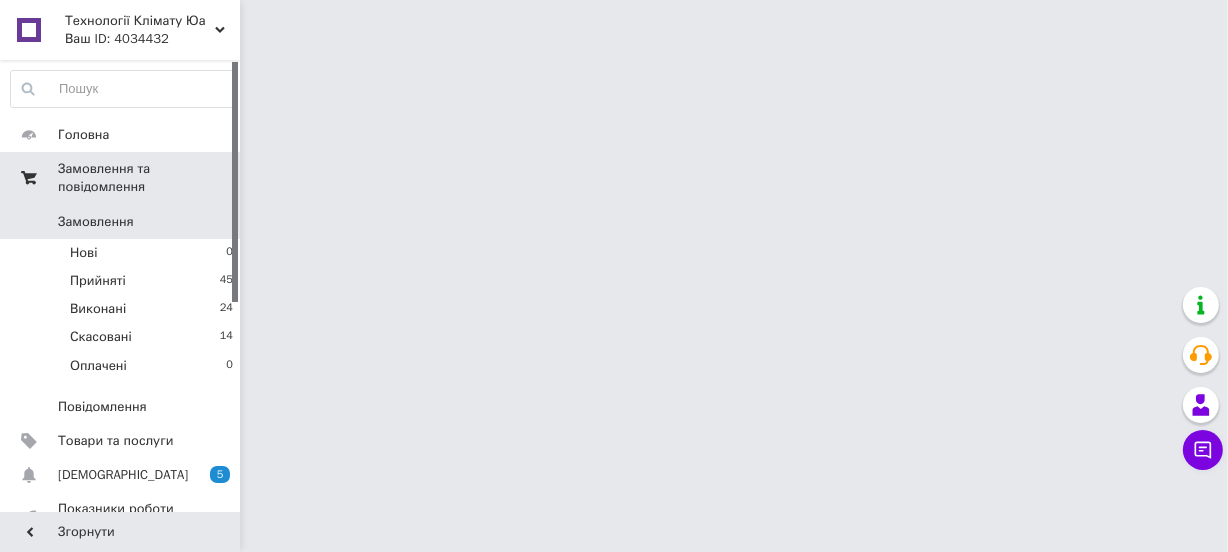 scroll, scrollTop: 0, scrollLeft: 0, axis: both 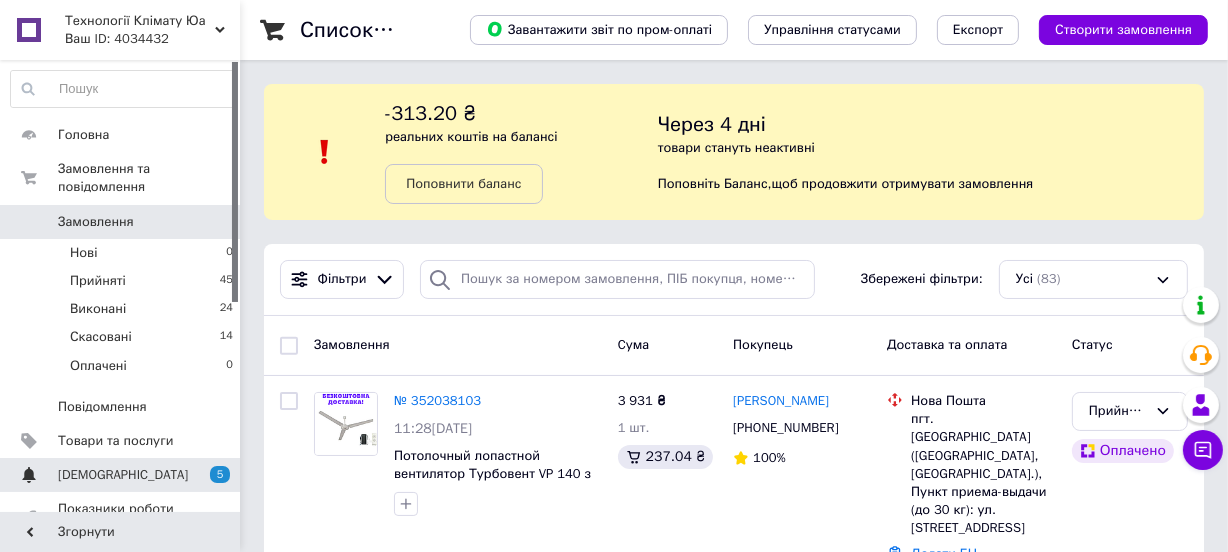 click on "[DEMOGRAPHIC_DATA]" at bounding box center [121, 475] 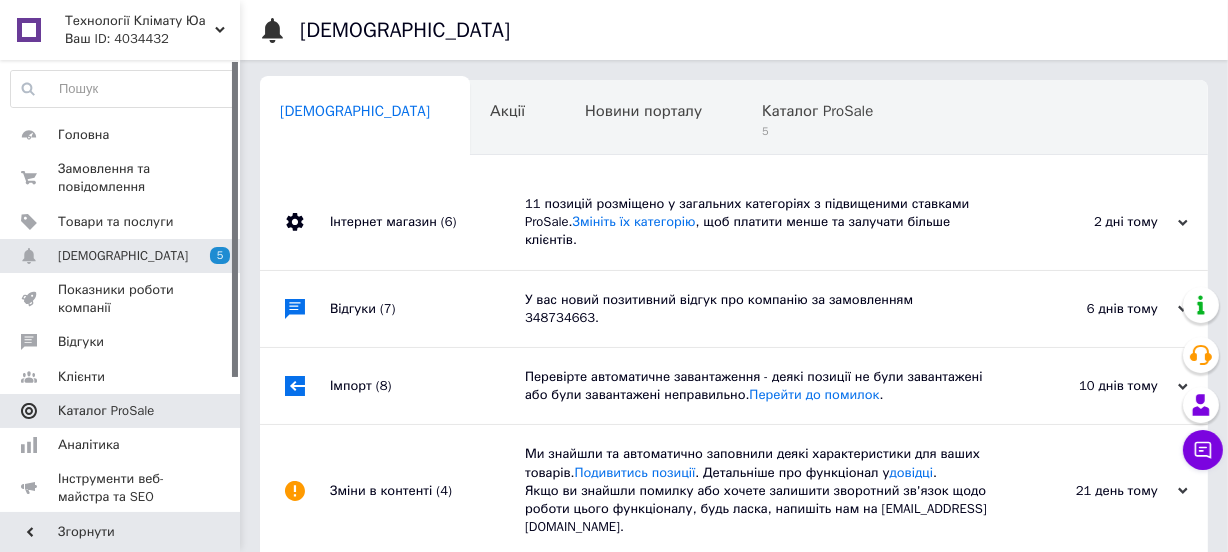 scroll, scrollTop: 0, scrollLeft: 2, axis: horizontal 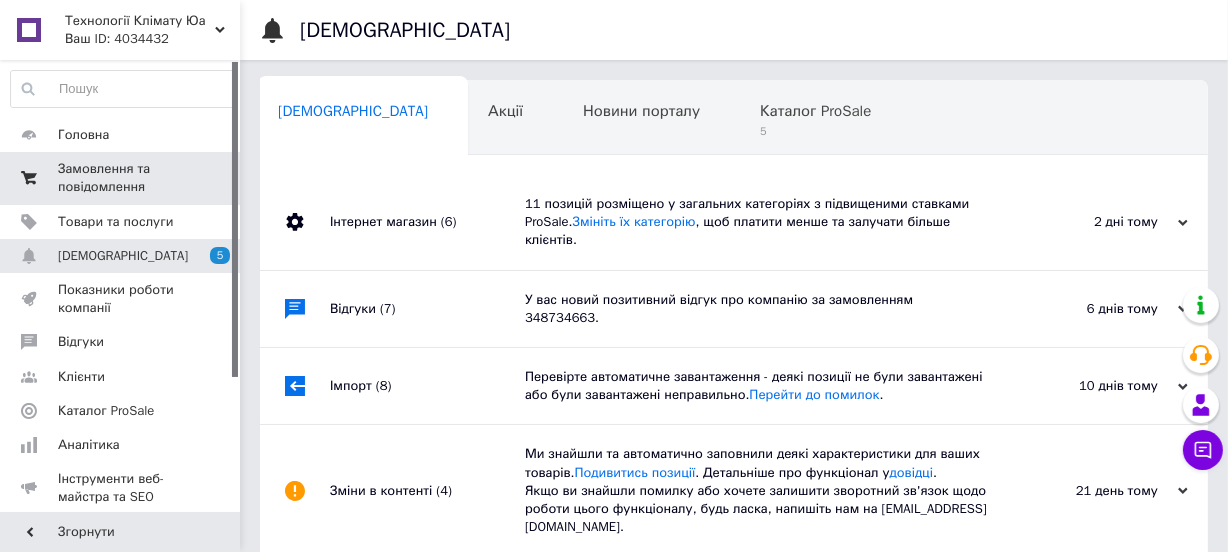 click on "Замовлення та повідомлення" at bounding box center (121, 178) 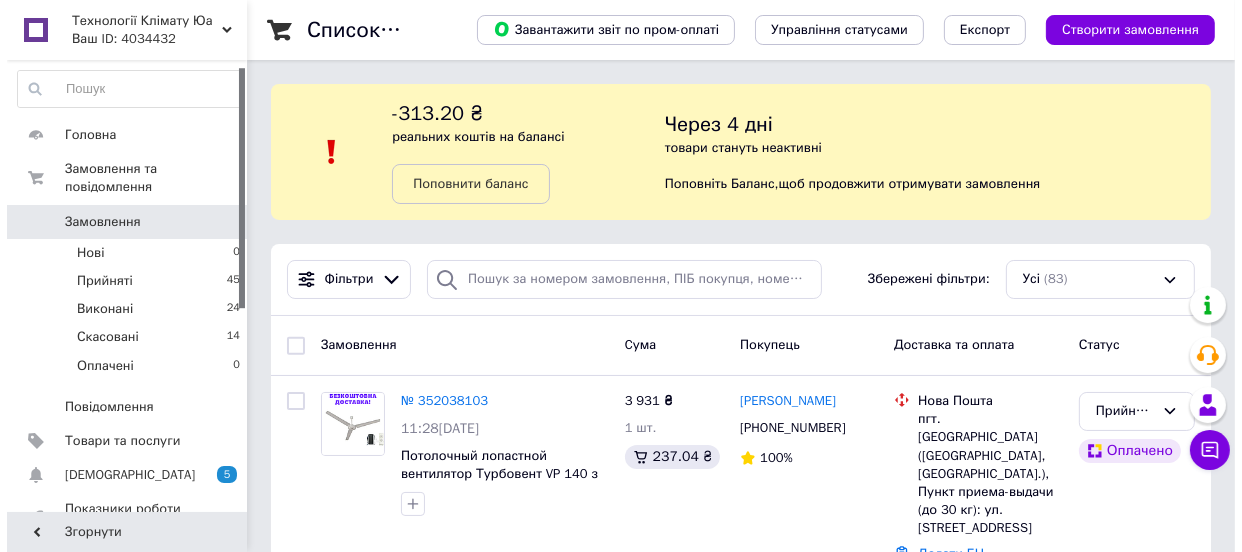 scroll, scrollTop: 363, scrollLeft: 0, axis: vertical 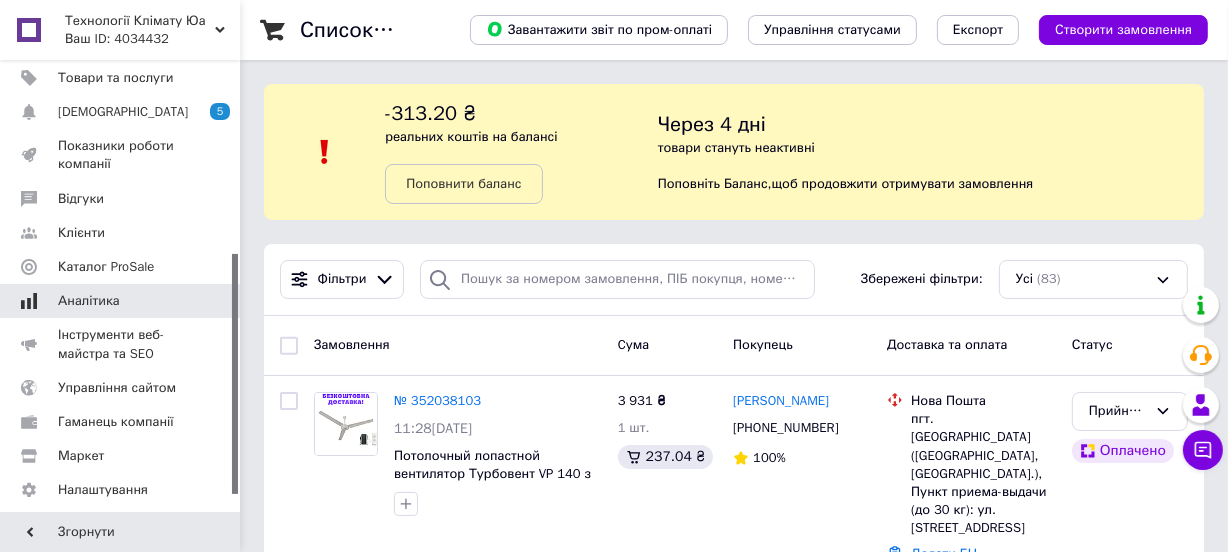 click on "Аналітика" at bounding box center [89, 301] 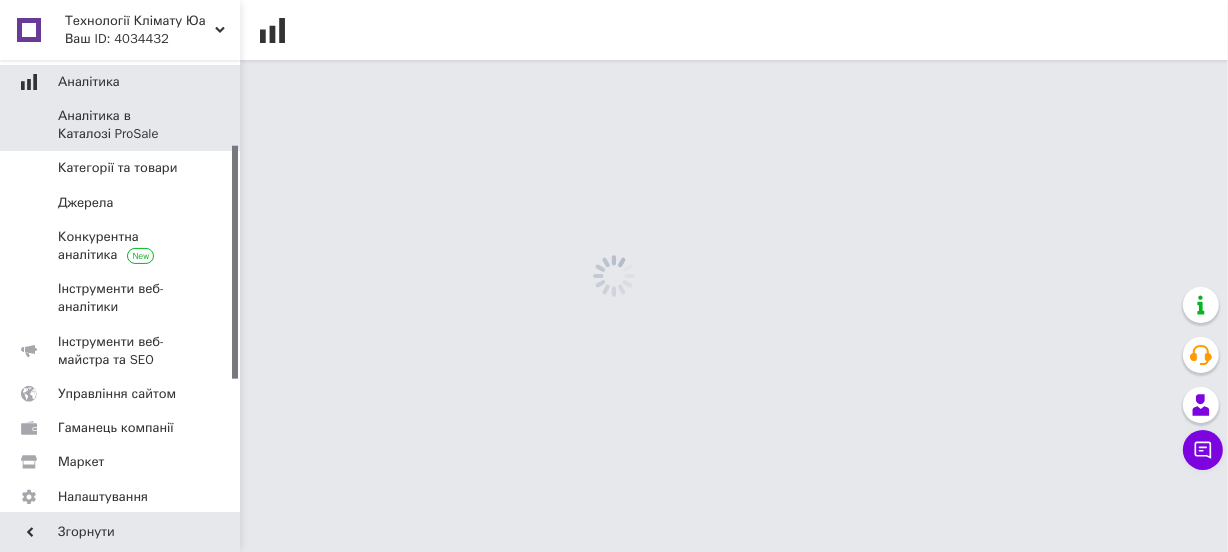 scroll, scrollTop: 162, scrollLeft: 0, axis: vertical 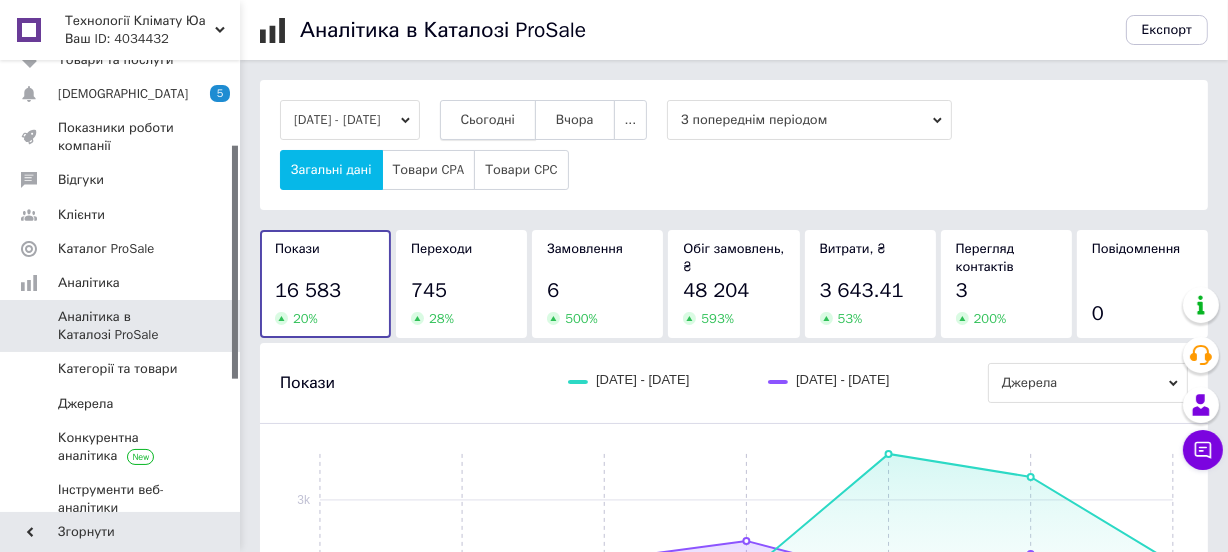 click on "Сьогодні" at bounding box center [488, 120] 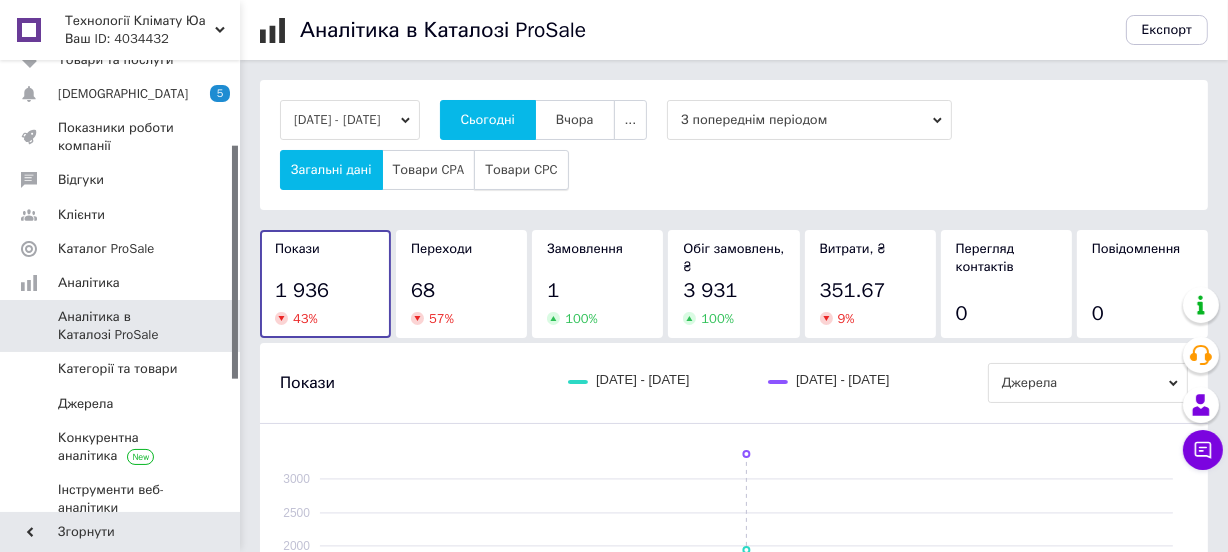 click on "Товари CPC" at bounding box center (521, 170) 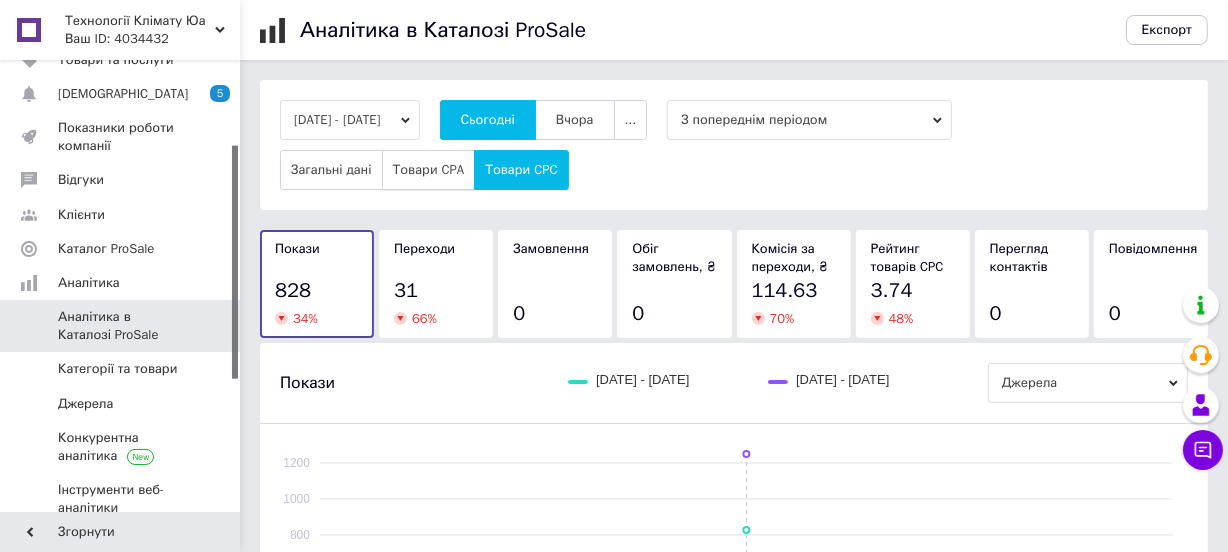 click on "Товари CPA" at bounding box center (429, 170) 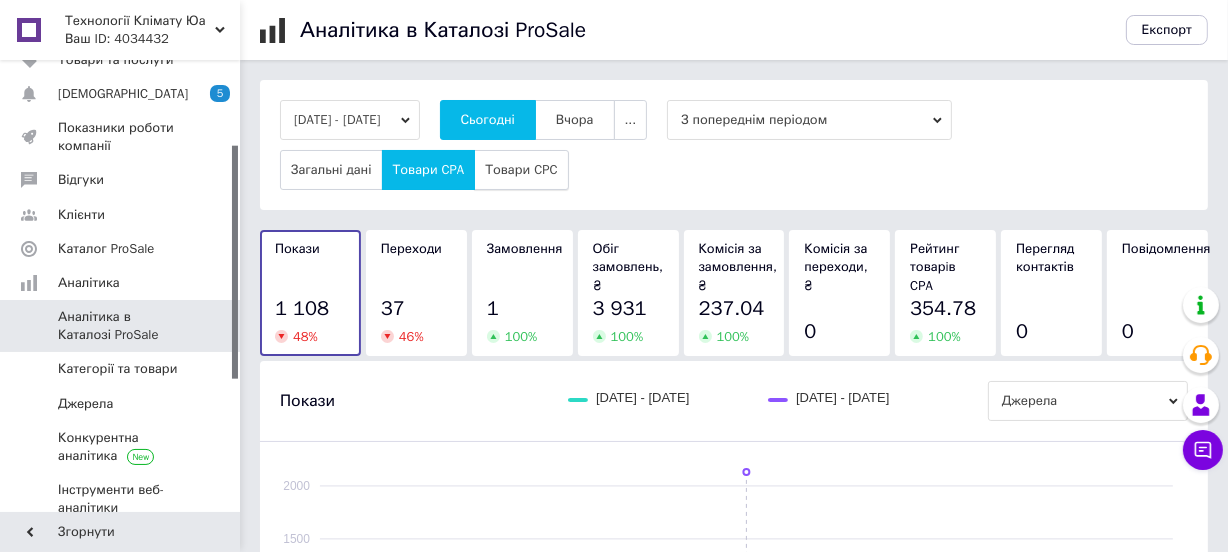 click on "Товари CPC" at bounding box center (521, 170) 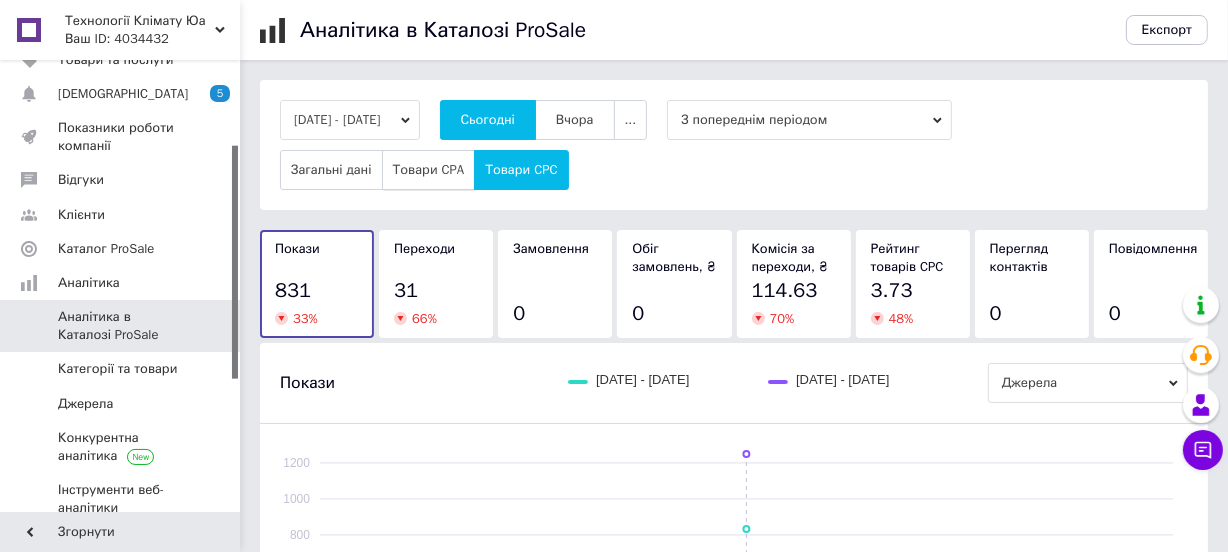 click on "Товари CPA" at bounding box center [429, 170] 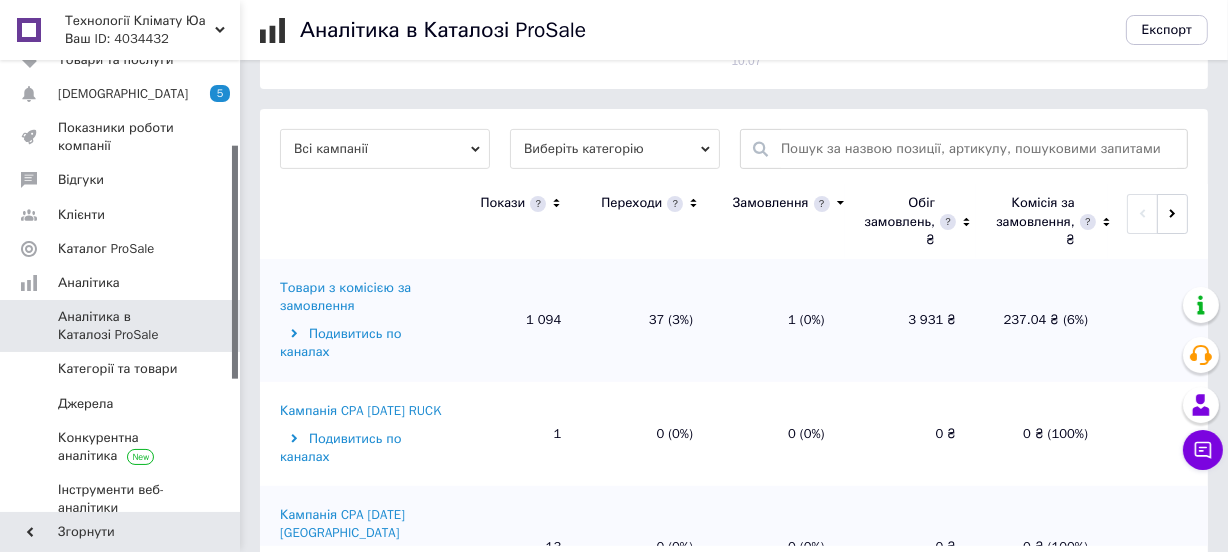 scroll, scrollTop: 659, scrollLeft: 0, axis: vertical 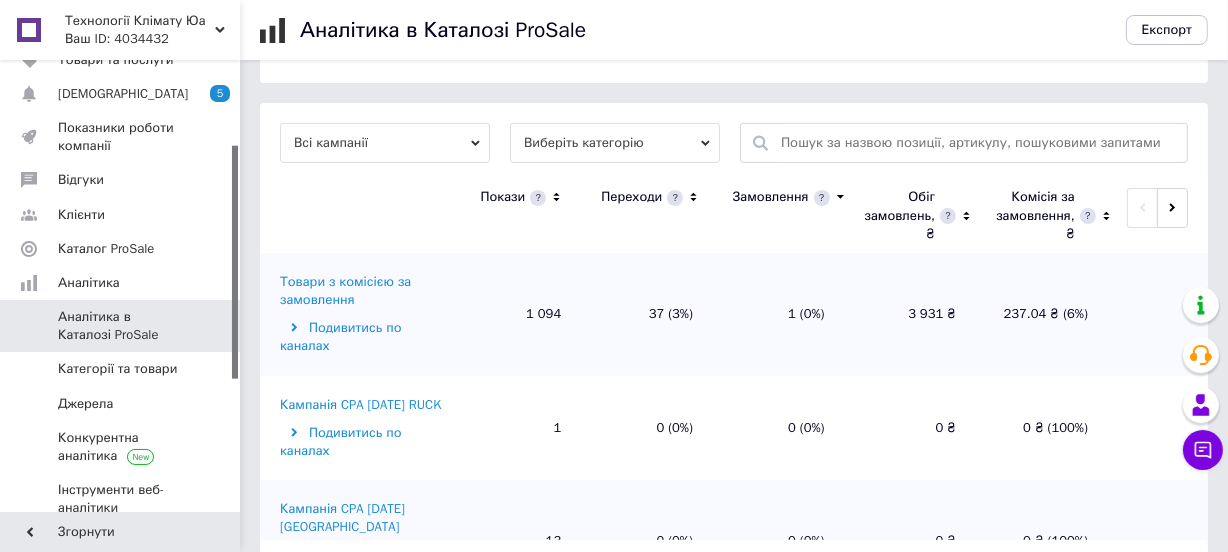 click on "Товари з комісією за замовлення" at bounding box center [362, 291] 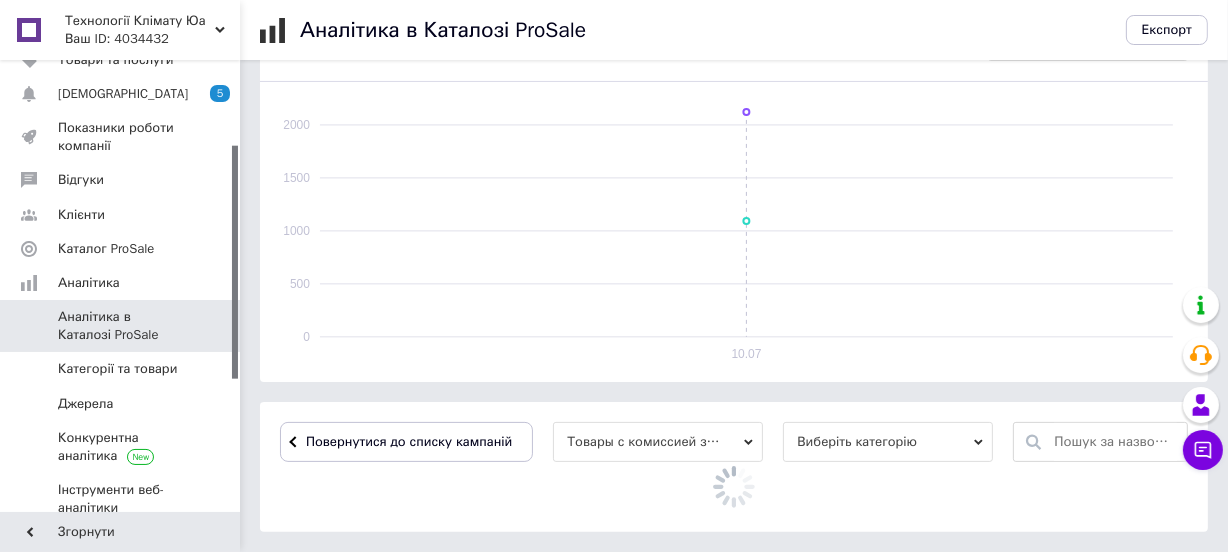 scroll, scrollTop: 659, scrollLeft: 0, axis: vertical 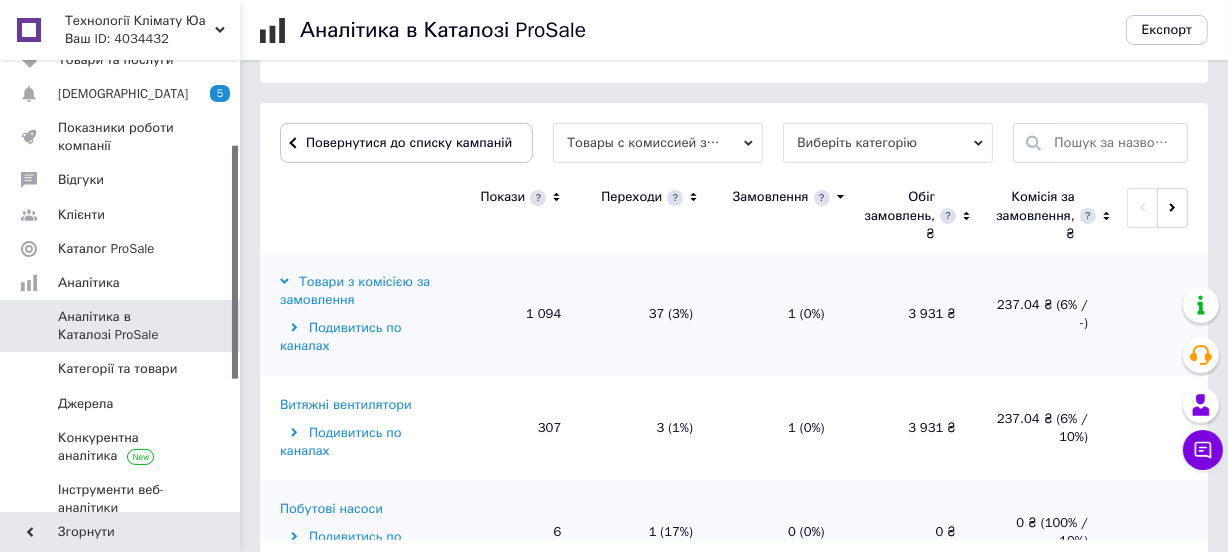 click 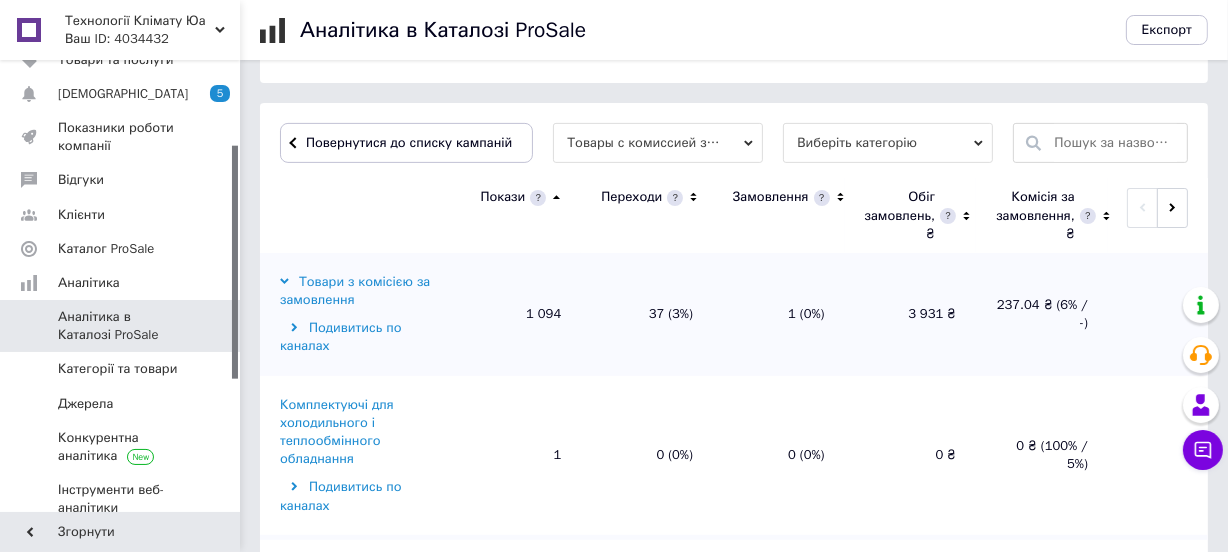 click 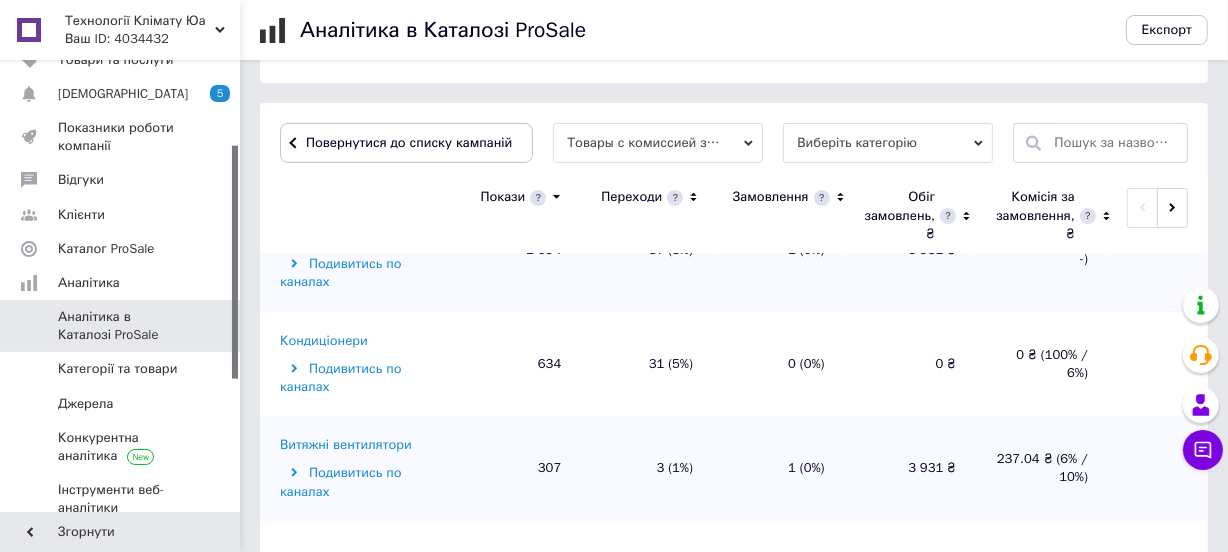 scroll, scrollTop: 90, scrollLeft: 0, axis: vertical 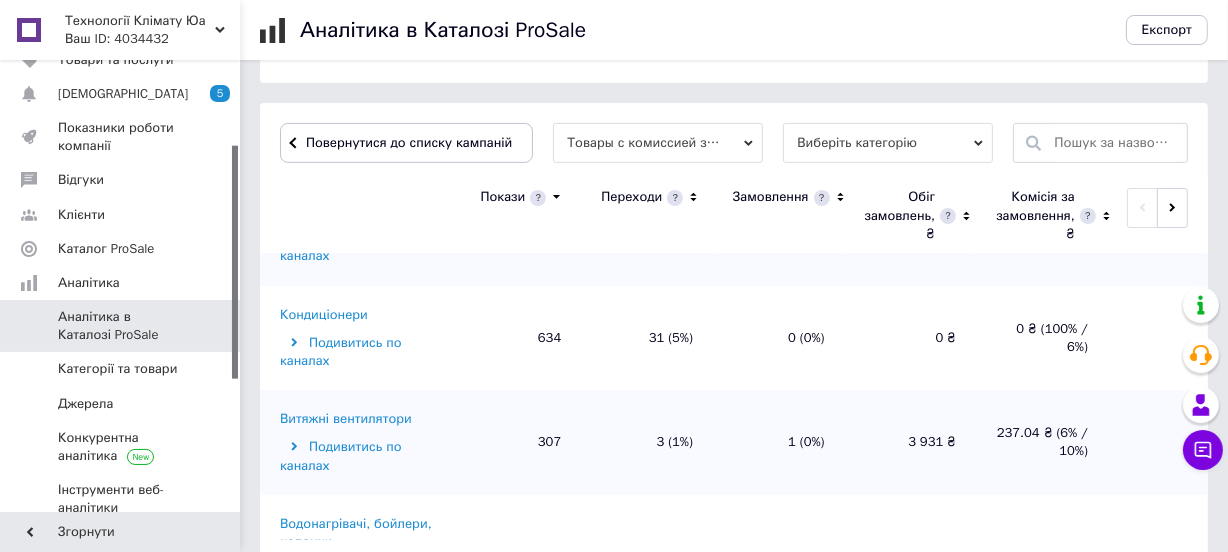 click on "Витяжні вентилятори" at bounding box center (346, 419) 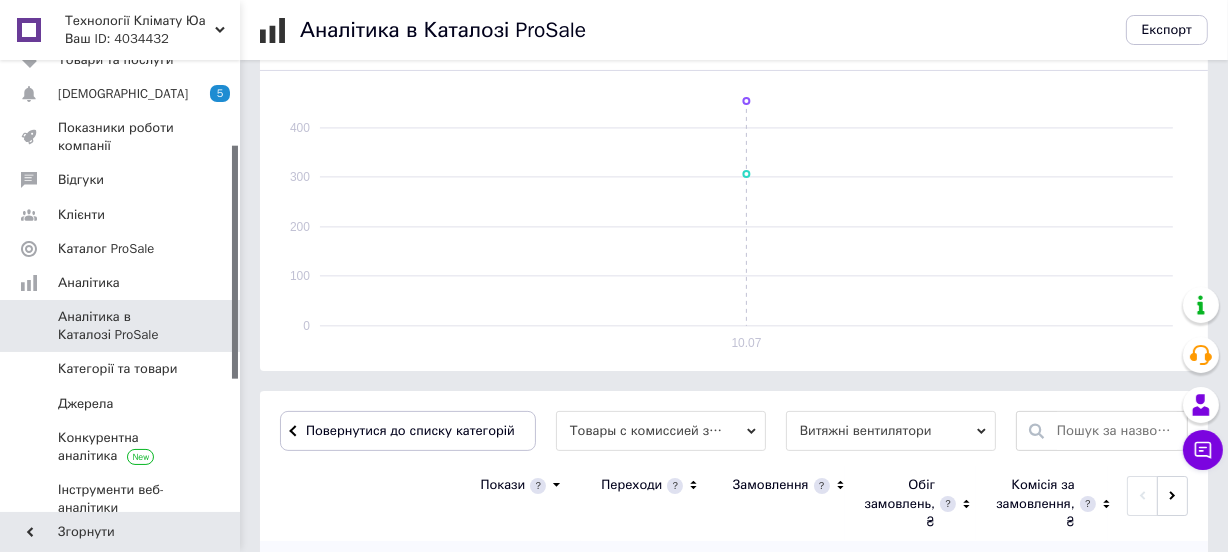 scroll, scrollTop: 659, scrollLeft: 0, axis: vertical 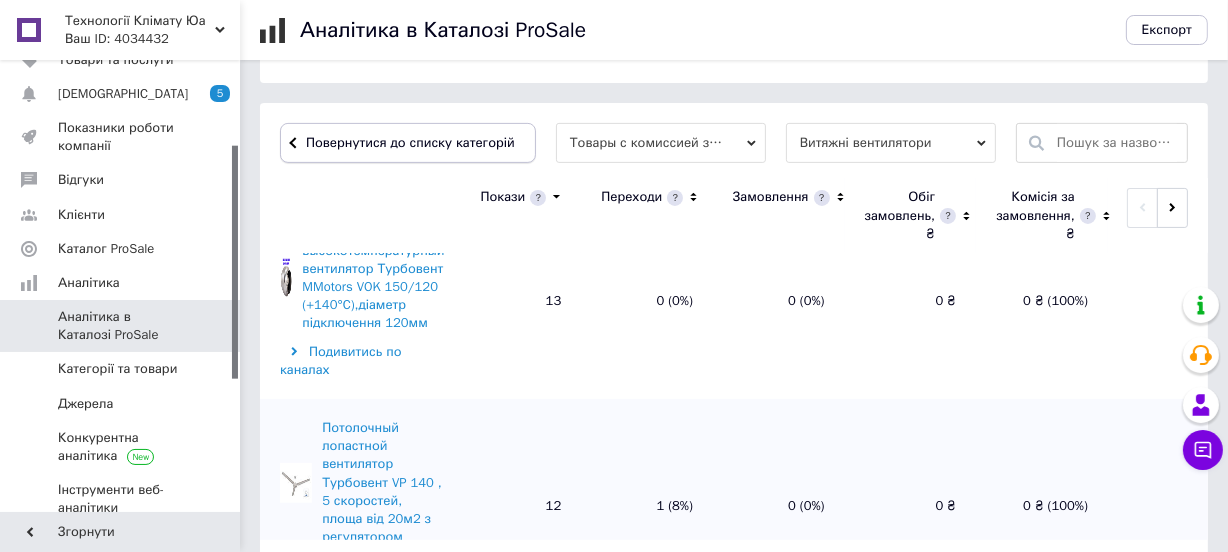 click on "Повернутися до списку категорій" at bounding box center (408, 143) 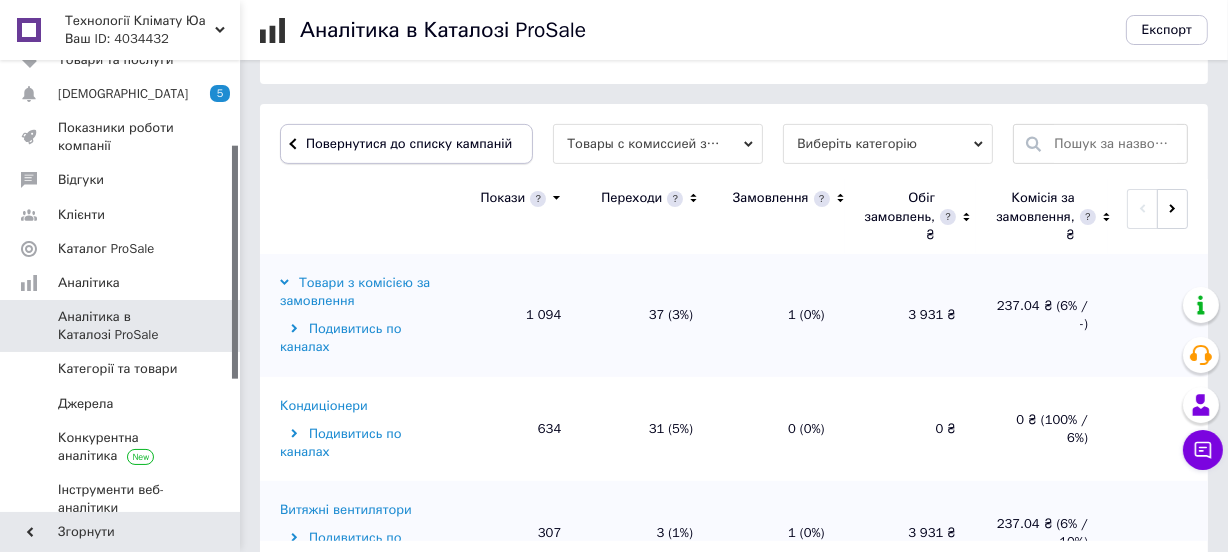 scroll, scrollTop: 659, scrollLeft: 0, axis: vertical 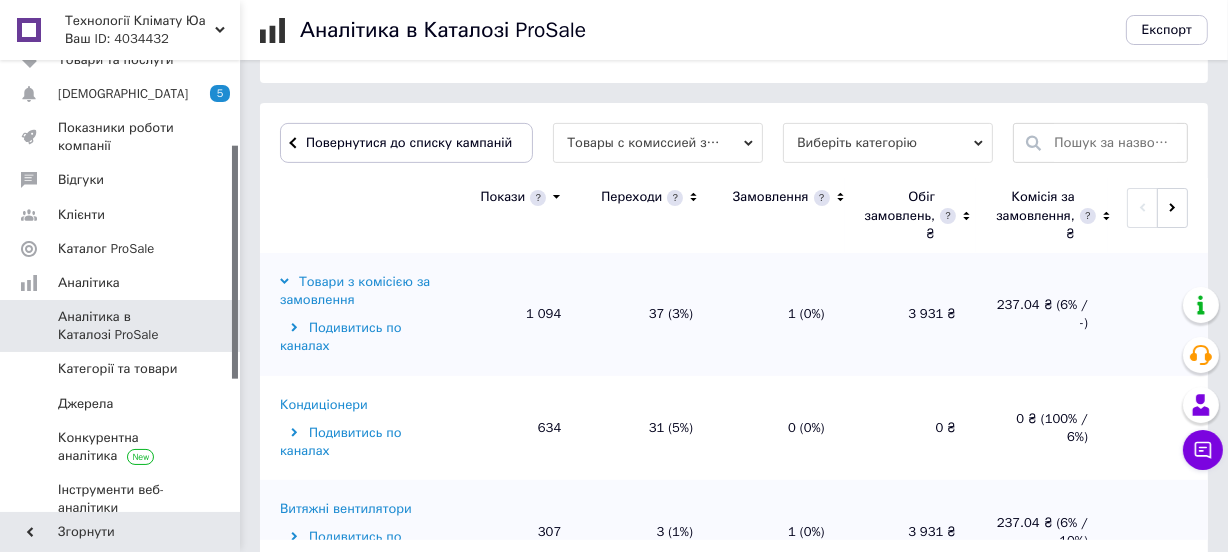 click on "Кондиціонери" at bounding box center [324, 405] 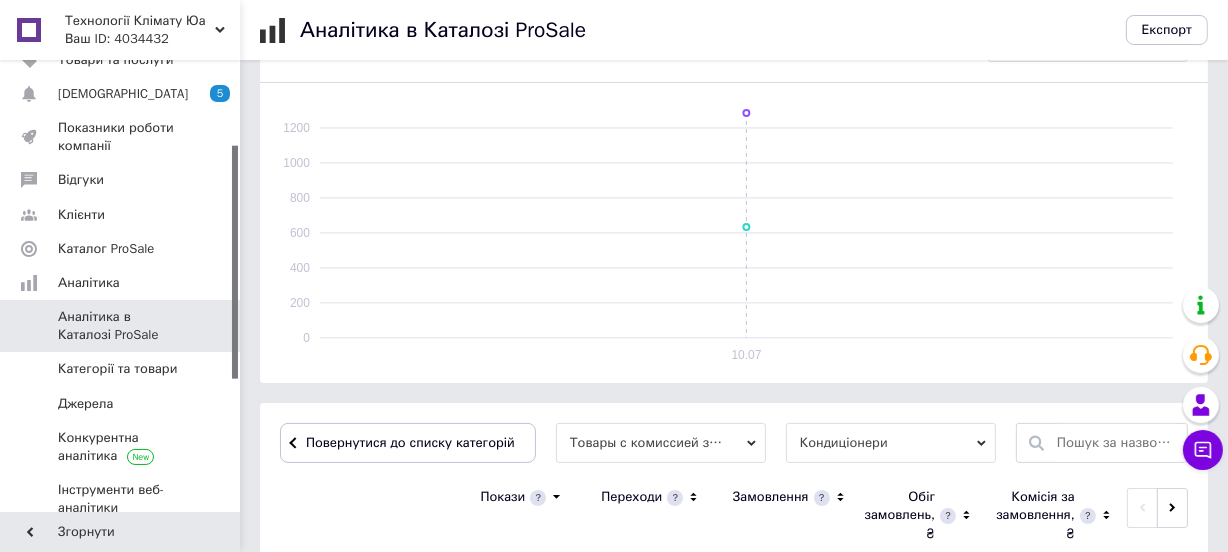 scroll, scrollTop: 635, scrollLeft: 0, axis: vertical 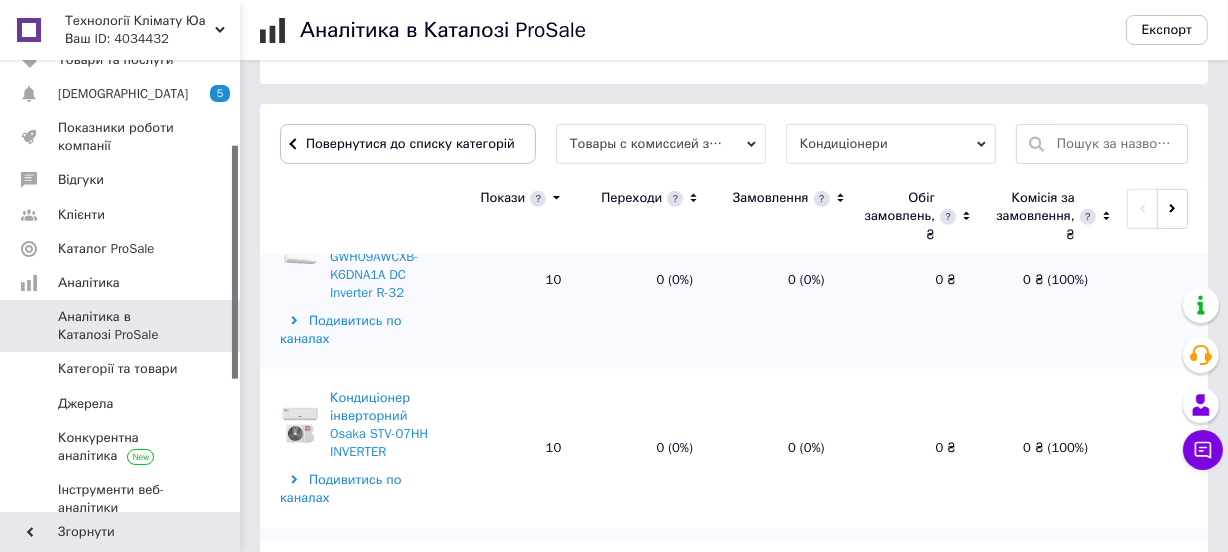 click 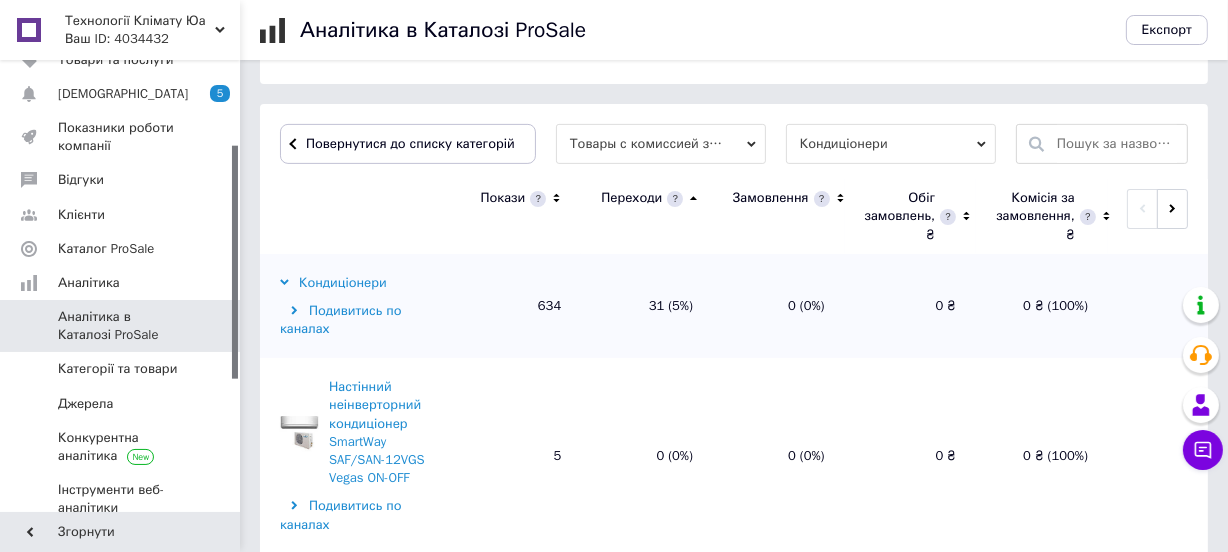 click 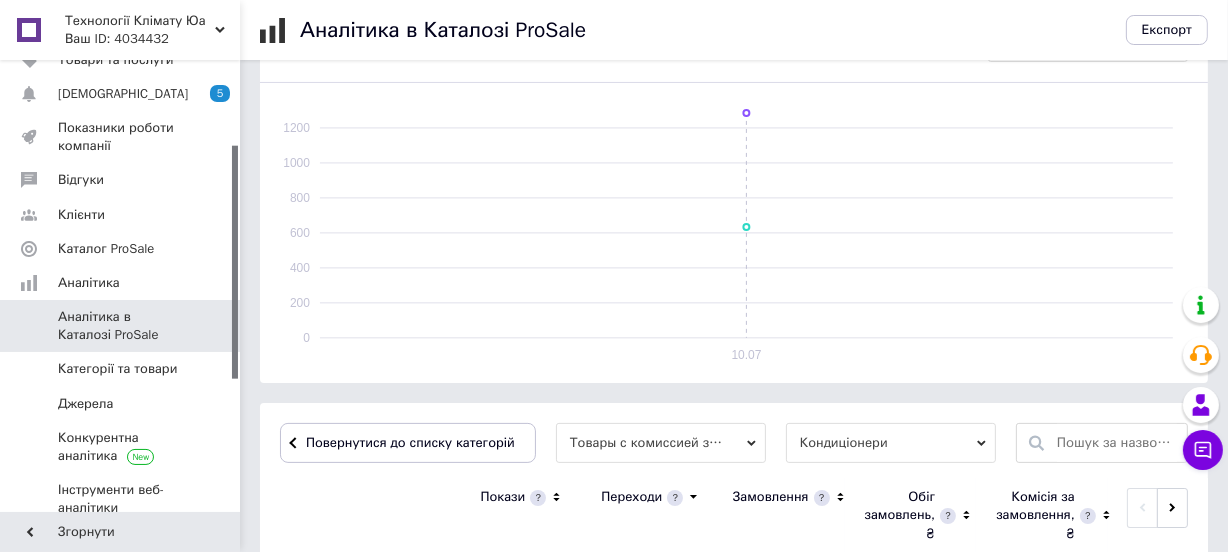 scroll, scrollTop: 635, scrollLeft: 0, axis: vertical 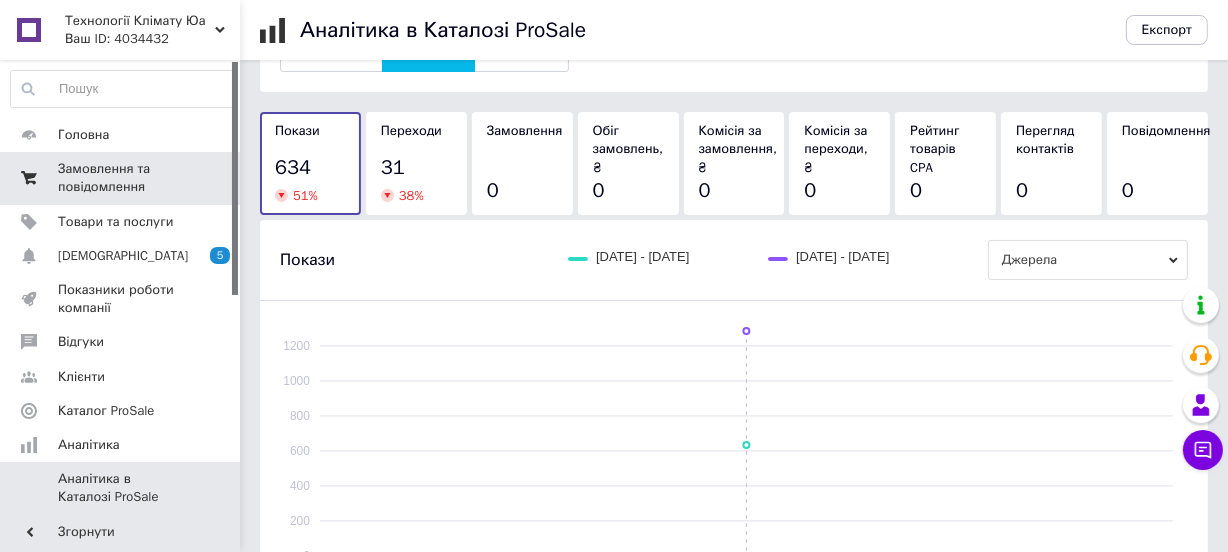 click on "Замовлення та повідомлення" at bounding box center [121, 178] 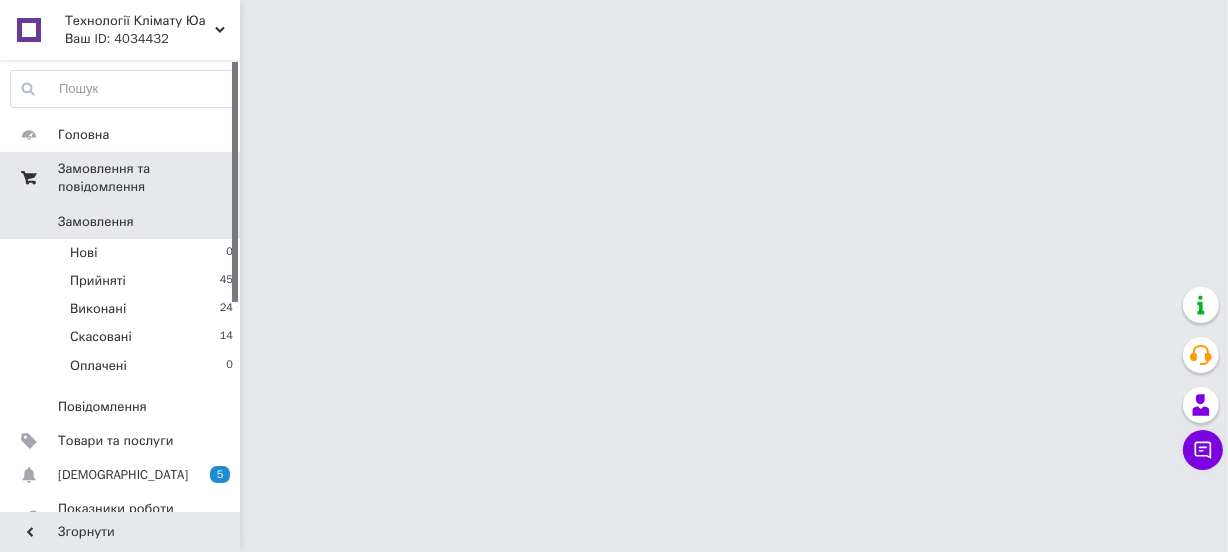 scroll, scrollTop: 0, scrollLeft: 0, axis: both 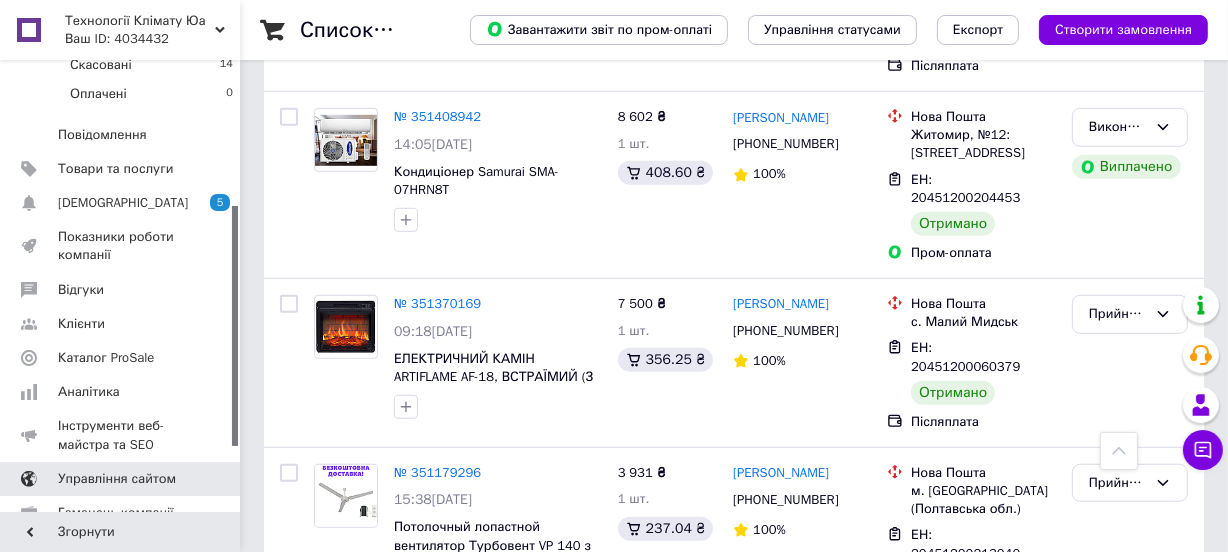 click on "Каталог ProSale" at bounding box center (106, 358) 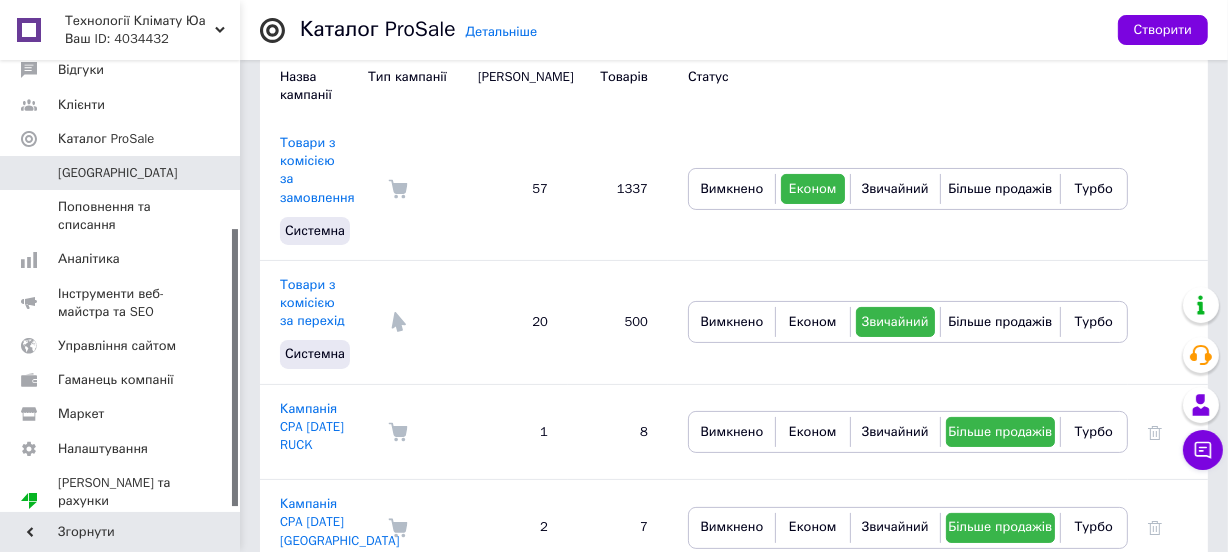 scroll, scrollTop: 272, scrollLeft: 0, axis: vertical 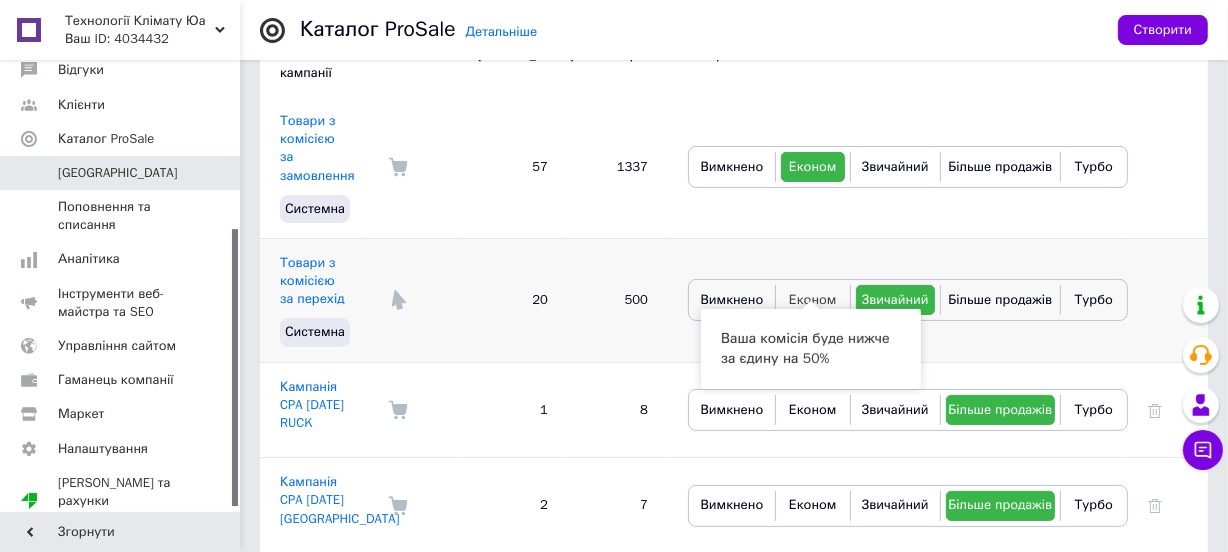 click on "Економ" at bounding box center (813, 299) 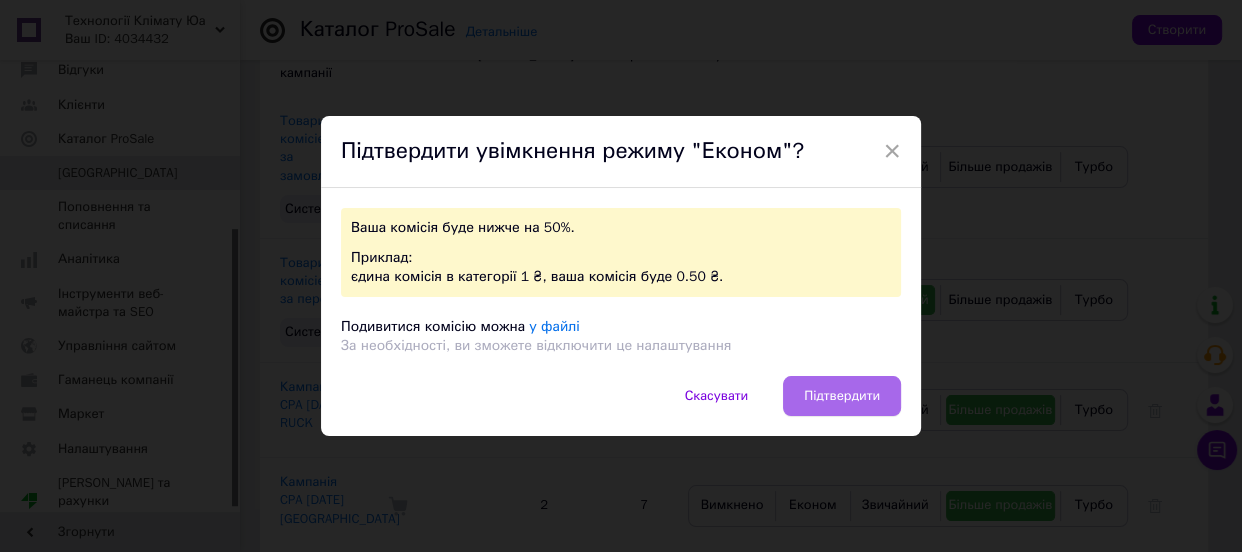 click on "Підтвердити" at bounding box center (842, 396) 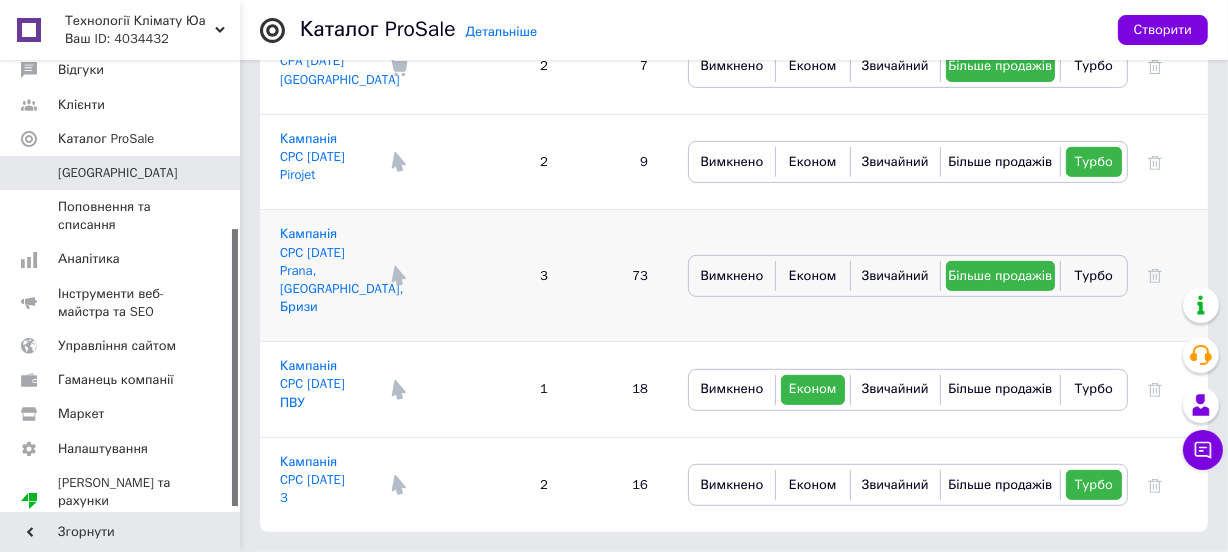 scroll, scrollTop: 801, scrollLeft: 0, axis: vertical 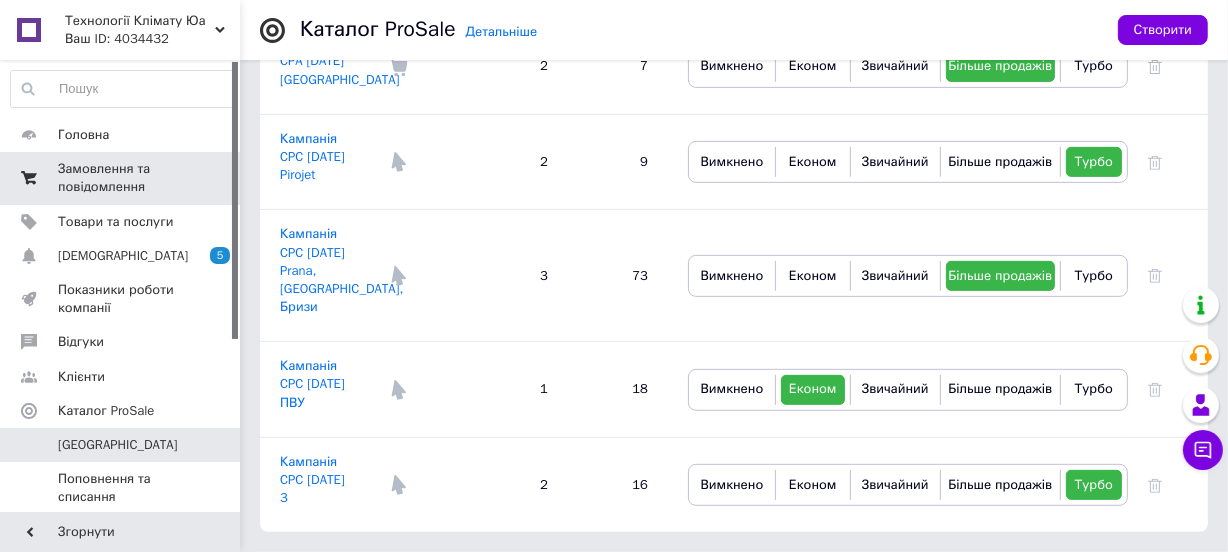 click on "Замовлення та повідомлення" at bounding box center [121, 178] 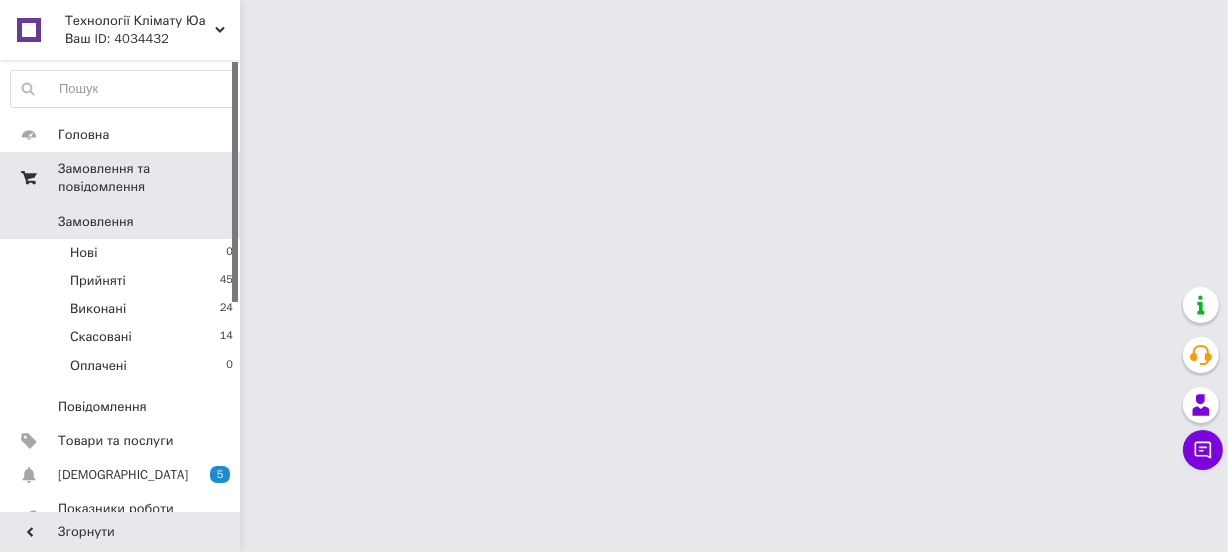 scroll, scrollTop: 0, scrollLeft: 0, axis: both 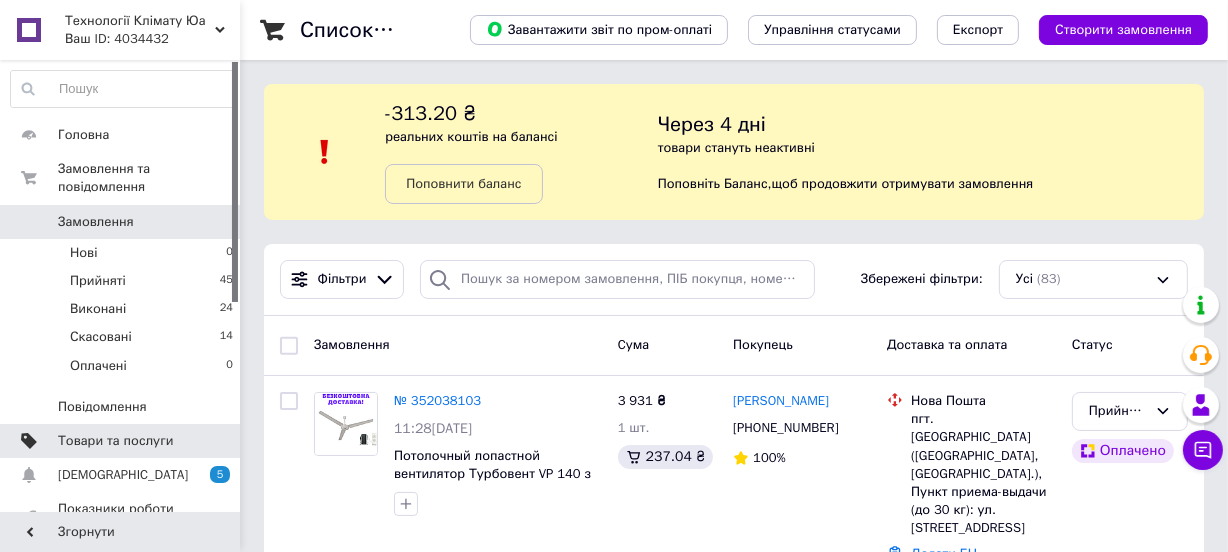 click on "Товари та послуги" at bounding box center [115, 441] 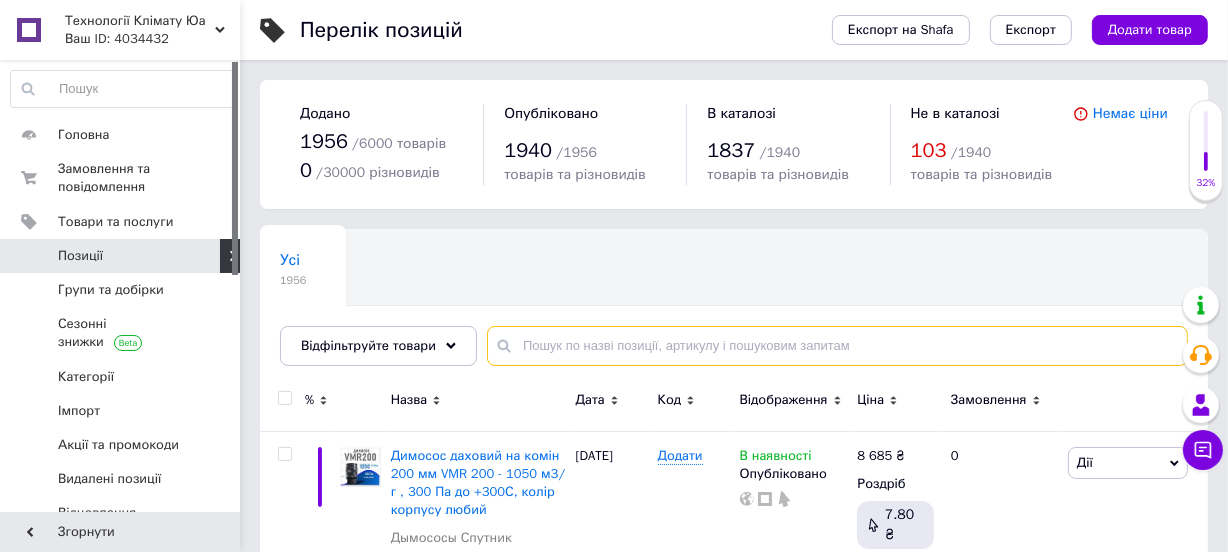 click at bounding box center (837, 346) 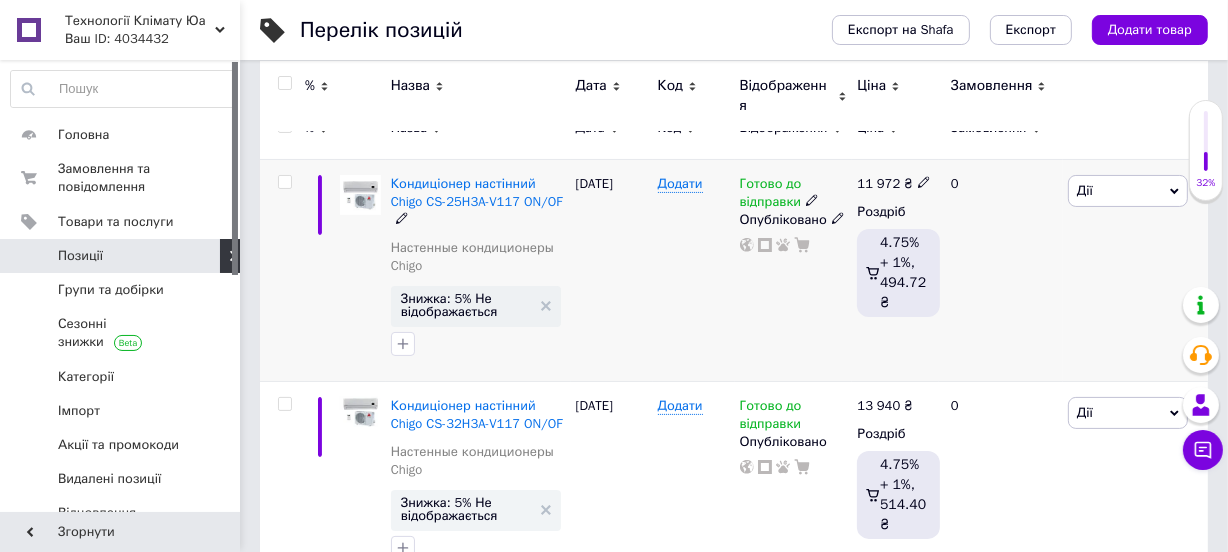 scroll, scrollTop: 181, scrollLeft: 0, axis: vertical 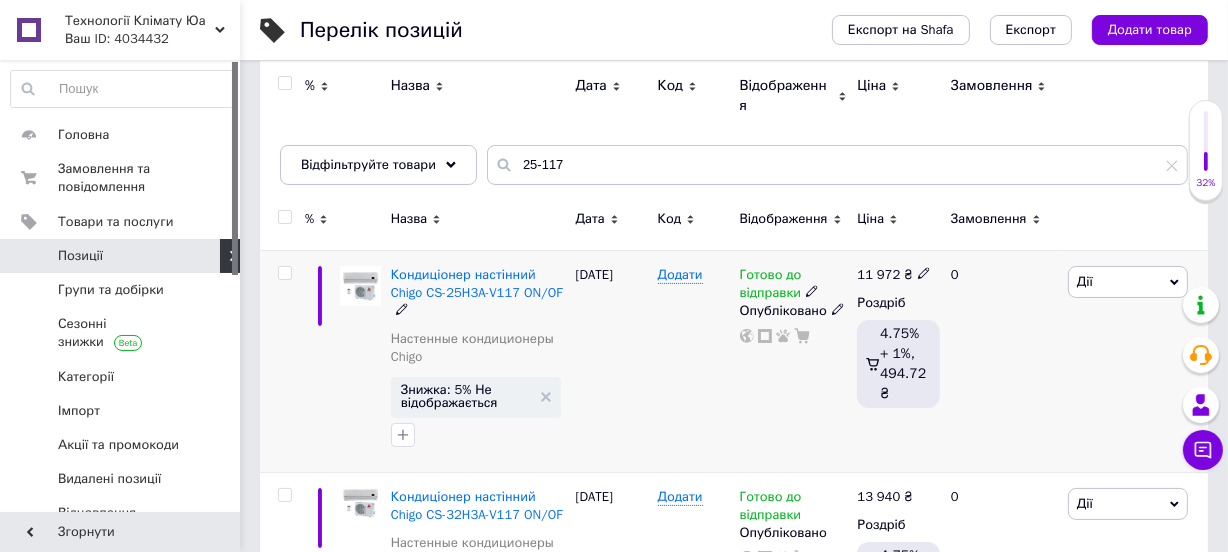 click 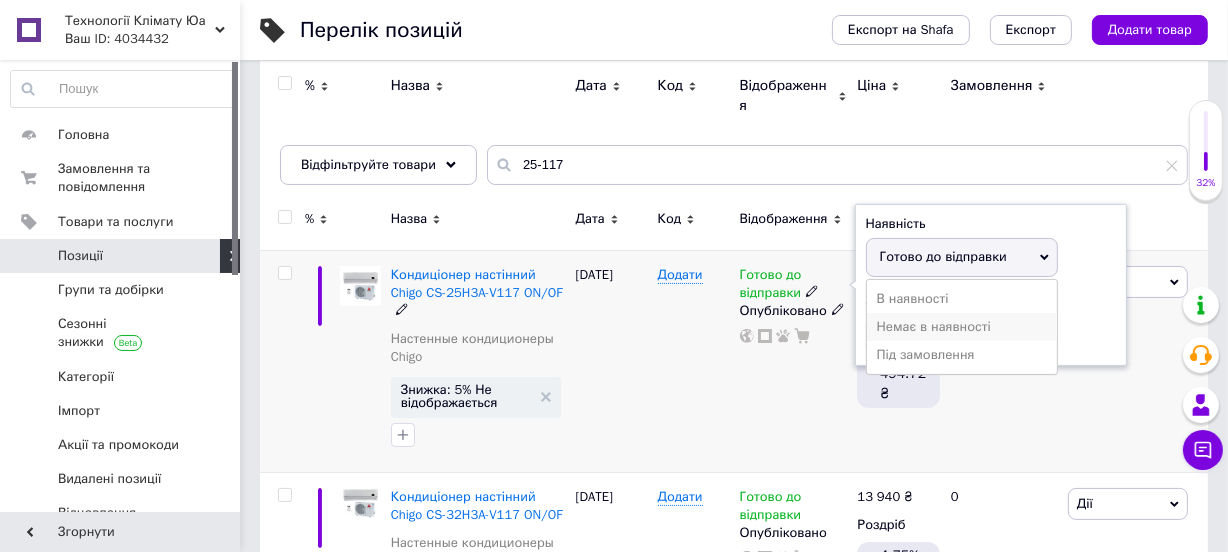 click on "Немає в наявності" at bounding box center [962, 327] 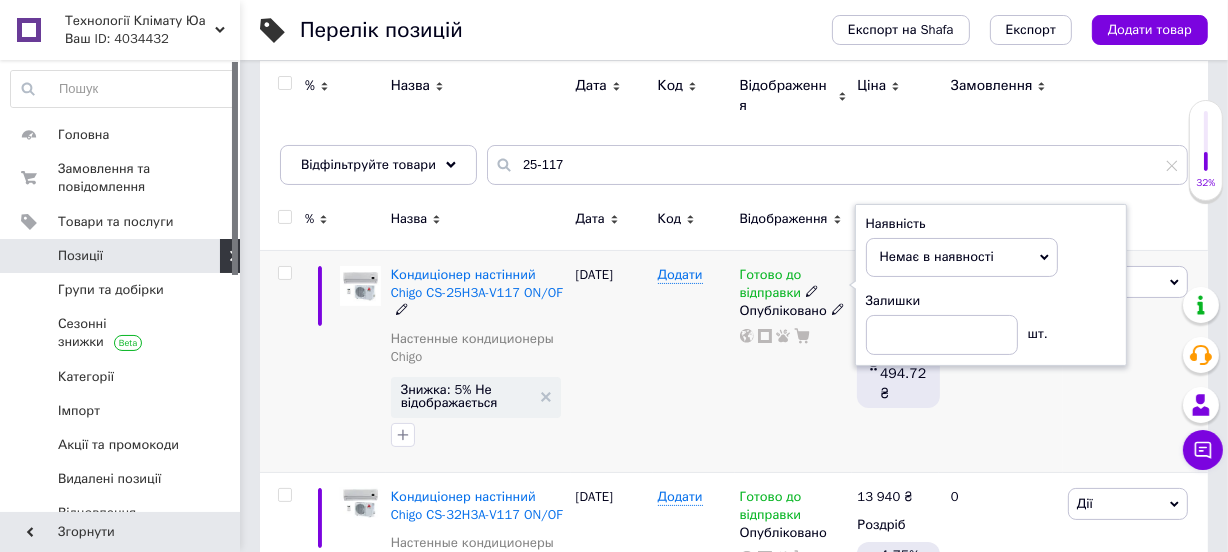 click on "Додати" at bounding box center [694, 361] 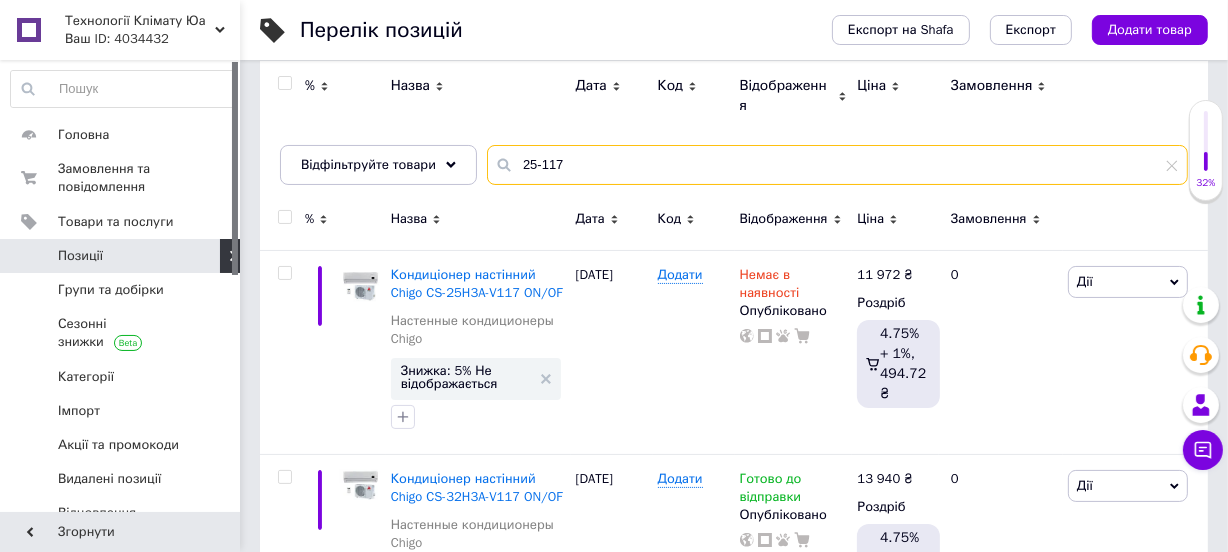 click on "25-117" at bounding box center (837, 165) 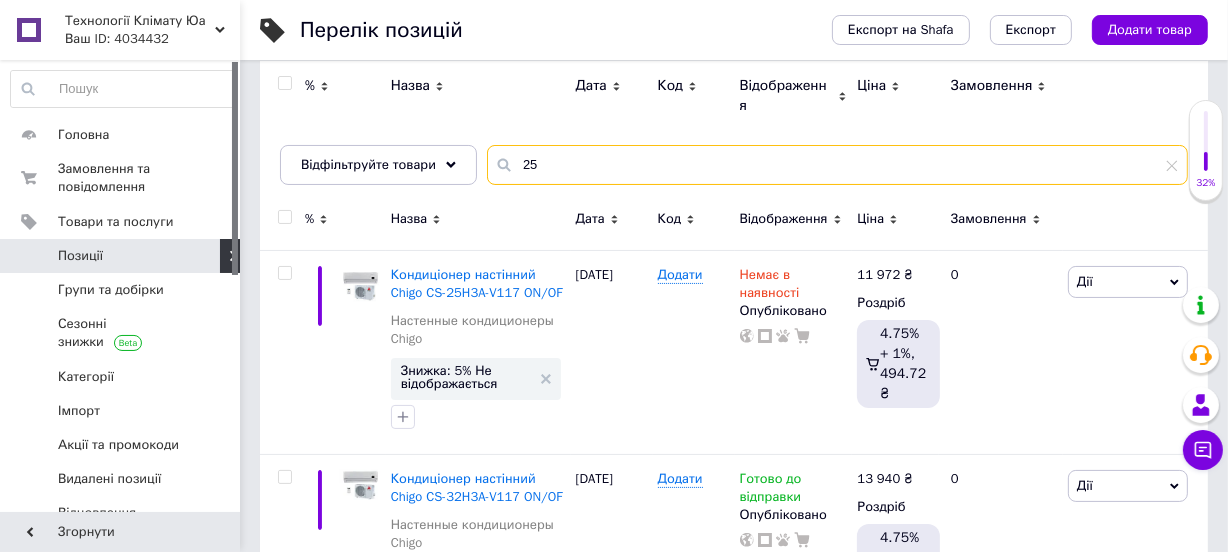 type on "2" 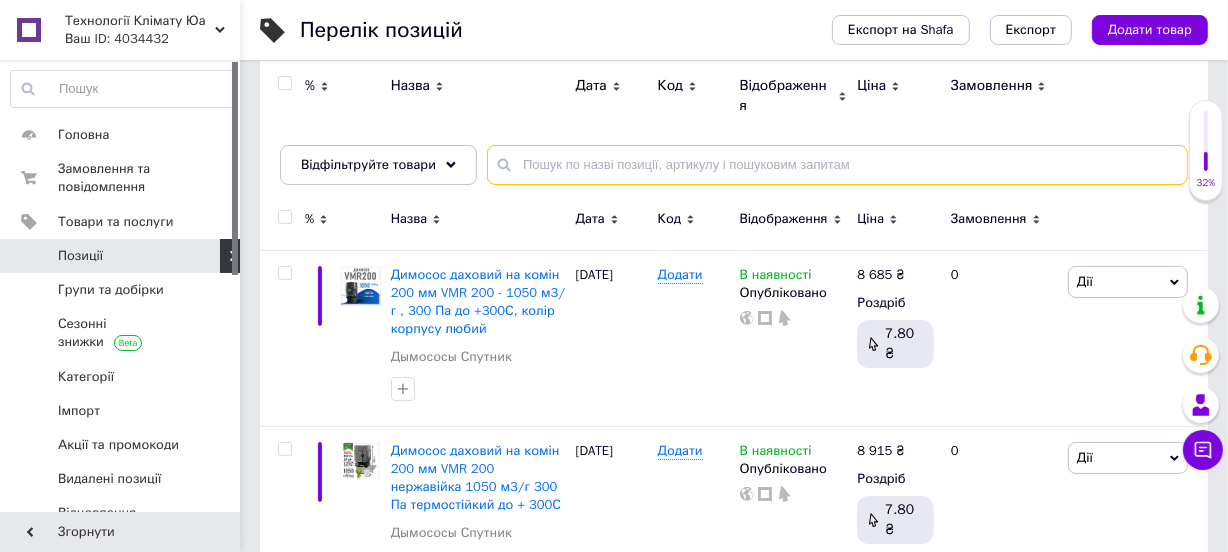 click at bounding box center (837, 165) 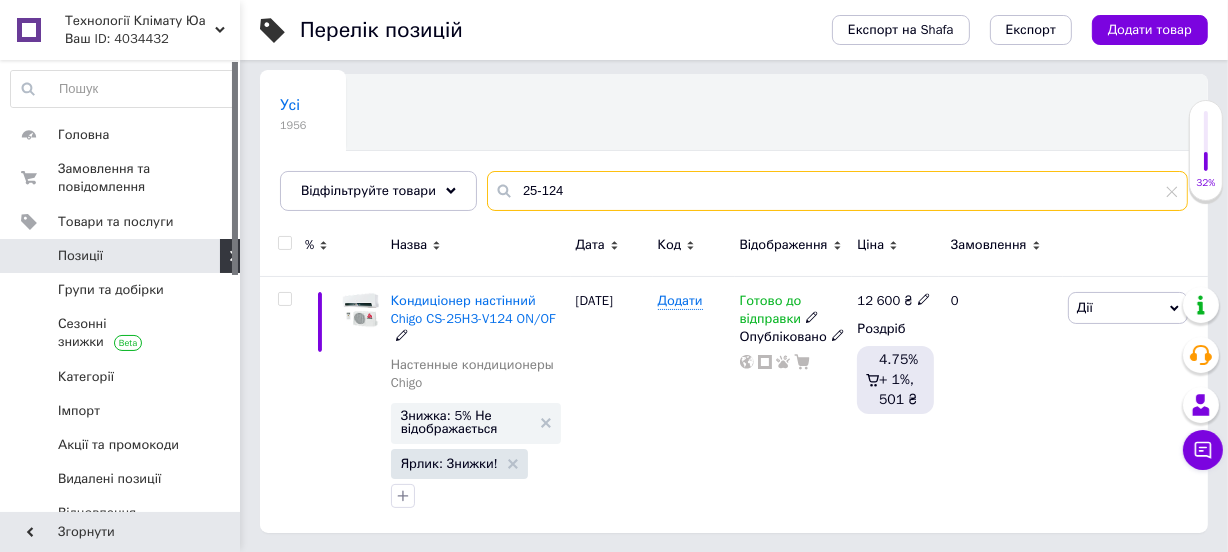scroll, scrollTop: 137, scrollLeft: 0, axis: vertical 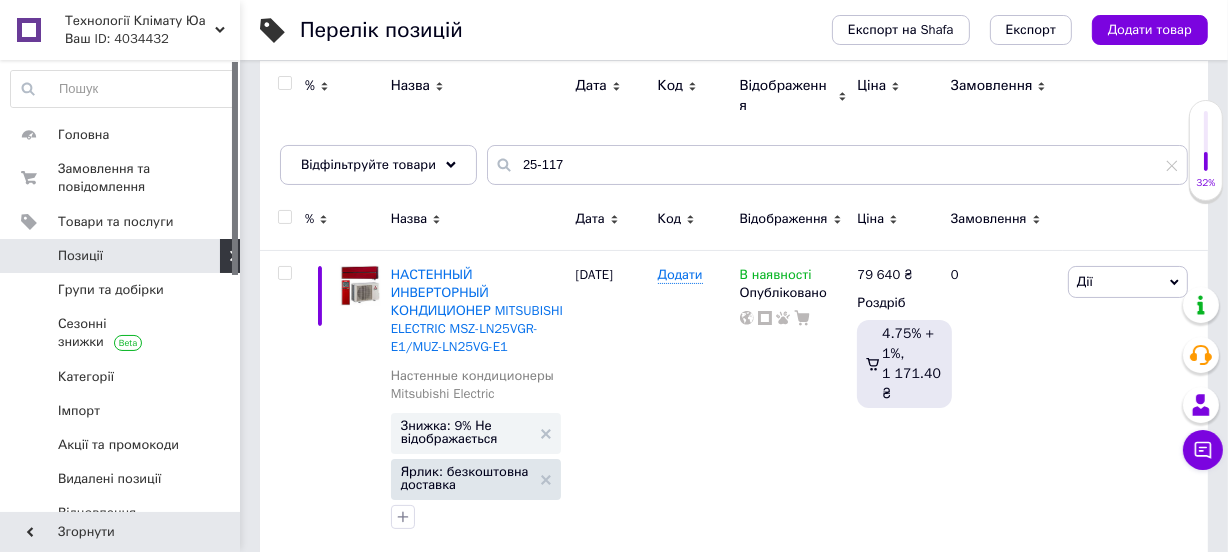 click 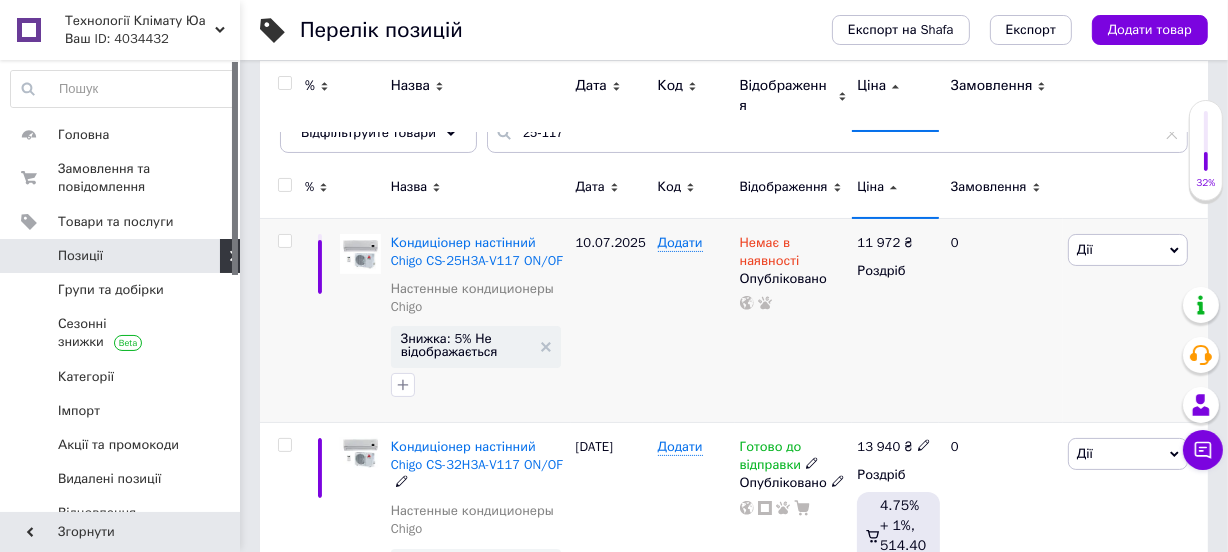 scroll, scrollTop: 181, scrollLeft: 0, axis: vertical 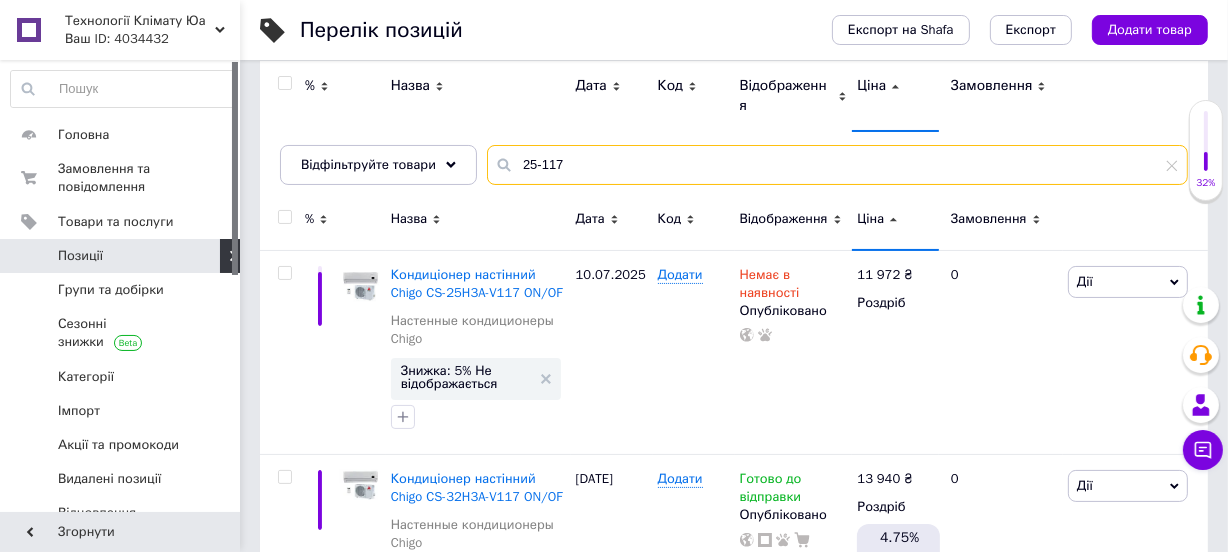 click on "25-117" at bounding box center [837, 165] 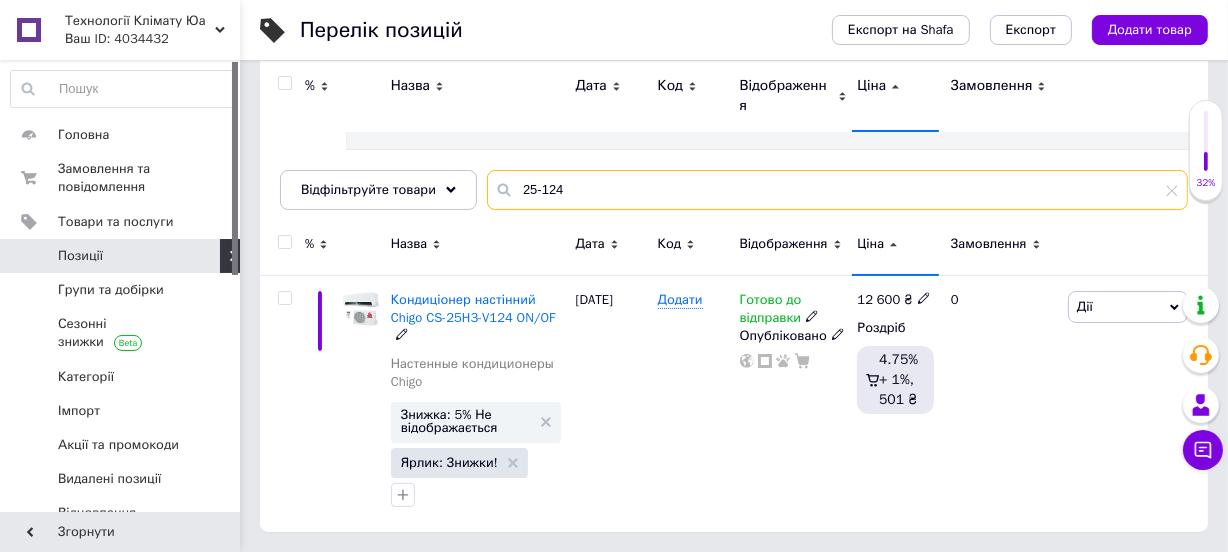scroll, scrollTop: 155, scrollLeft: 0, axis: vertical 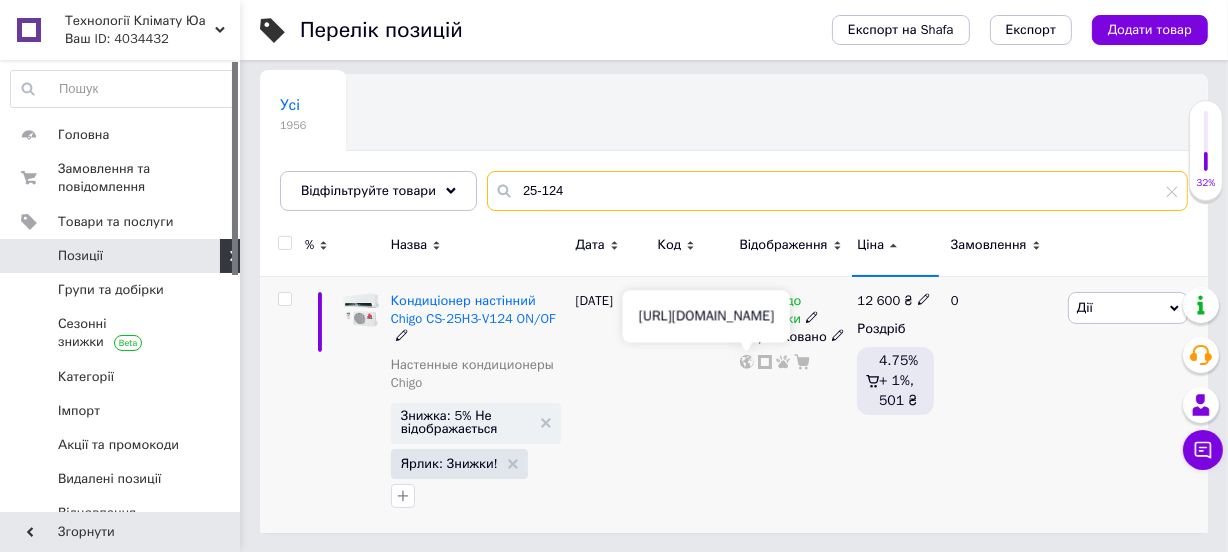 type on "25-124" 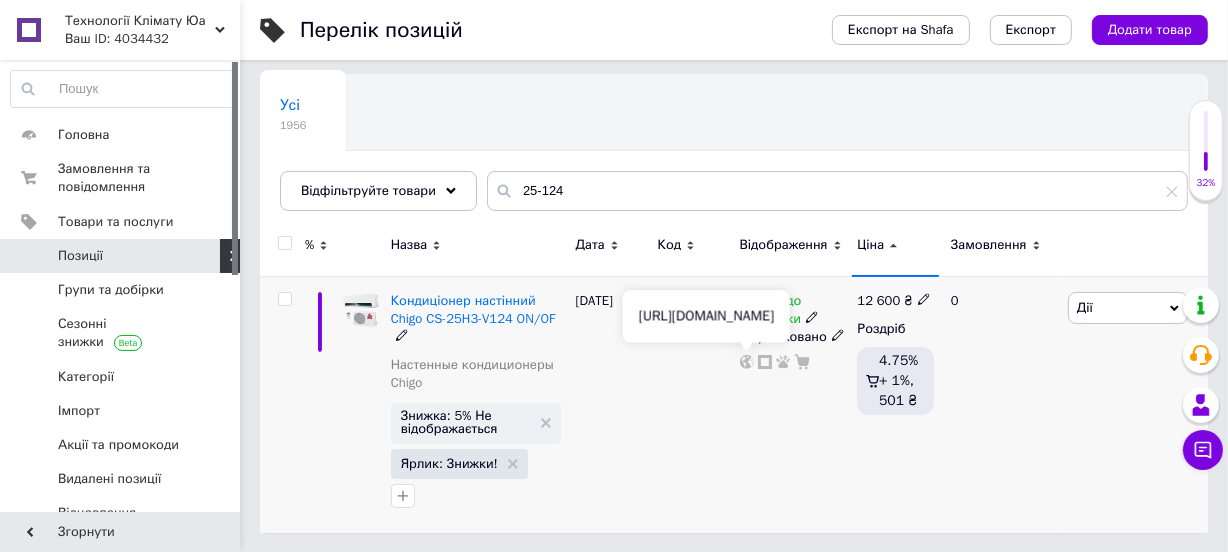 click 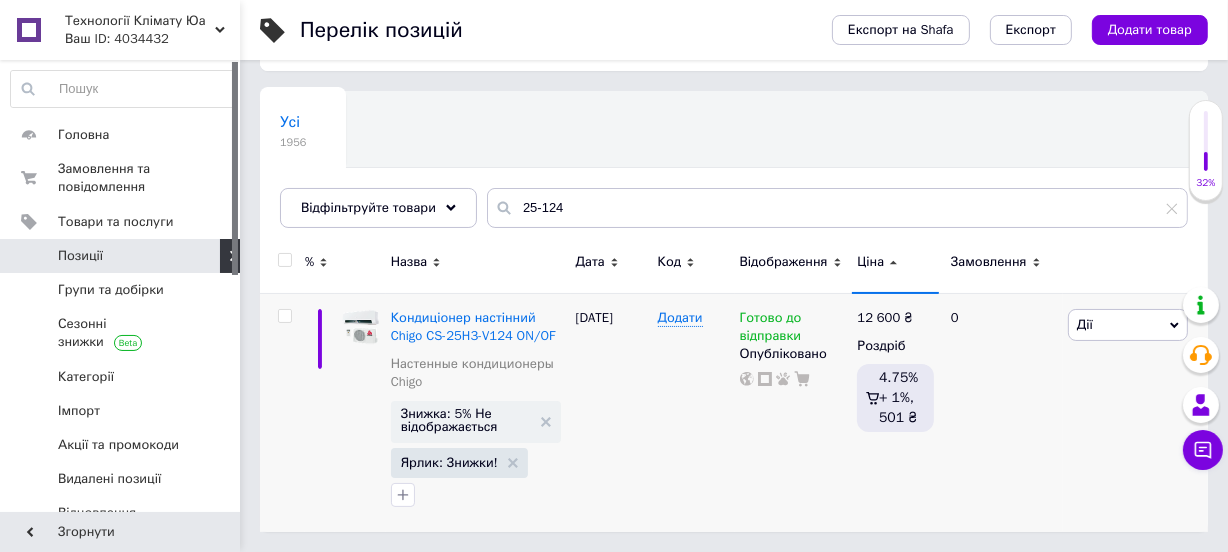 scroll, scrollTop: 137, scrollLeft: 0, axis: vertical 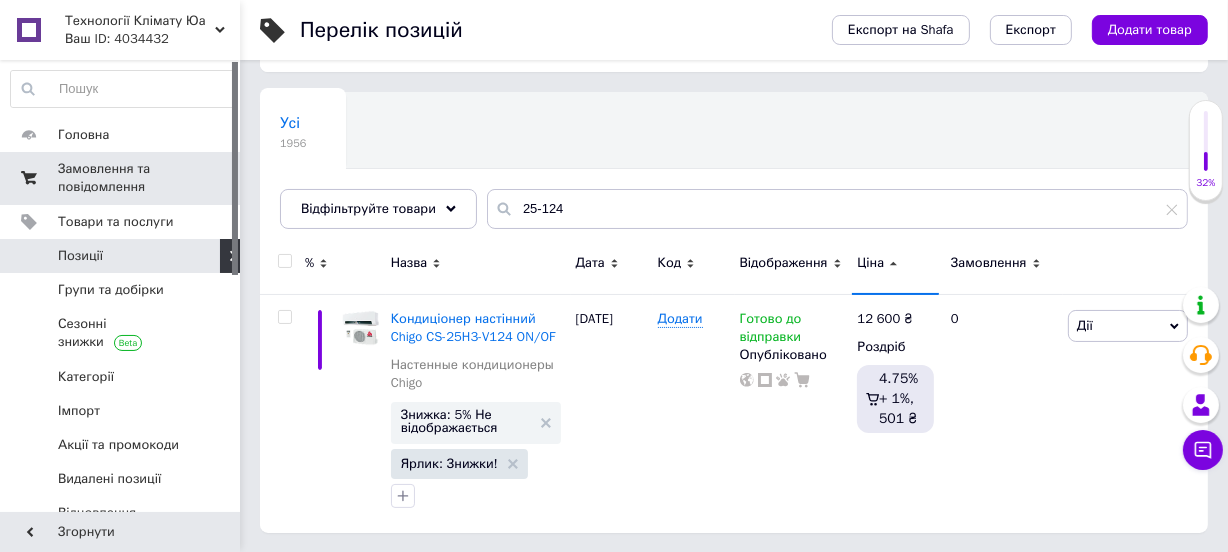 click on "Замовлення та повідомлення" at bounding box center (121, 178) 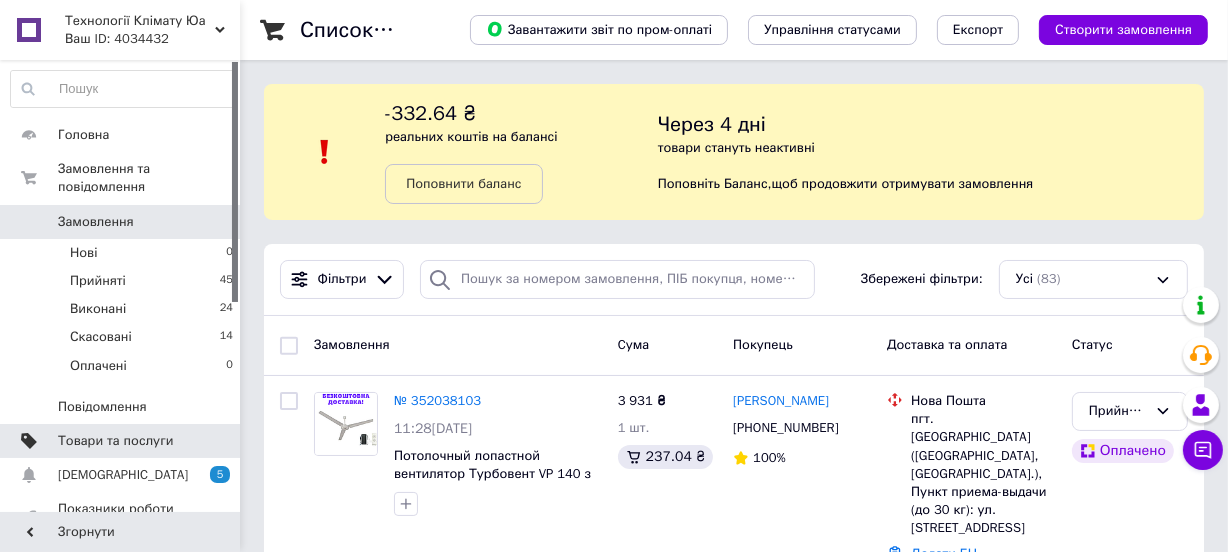 click on "Товари та послуги" at bounding box center [115, 441] 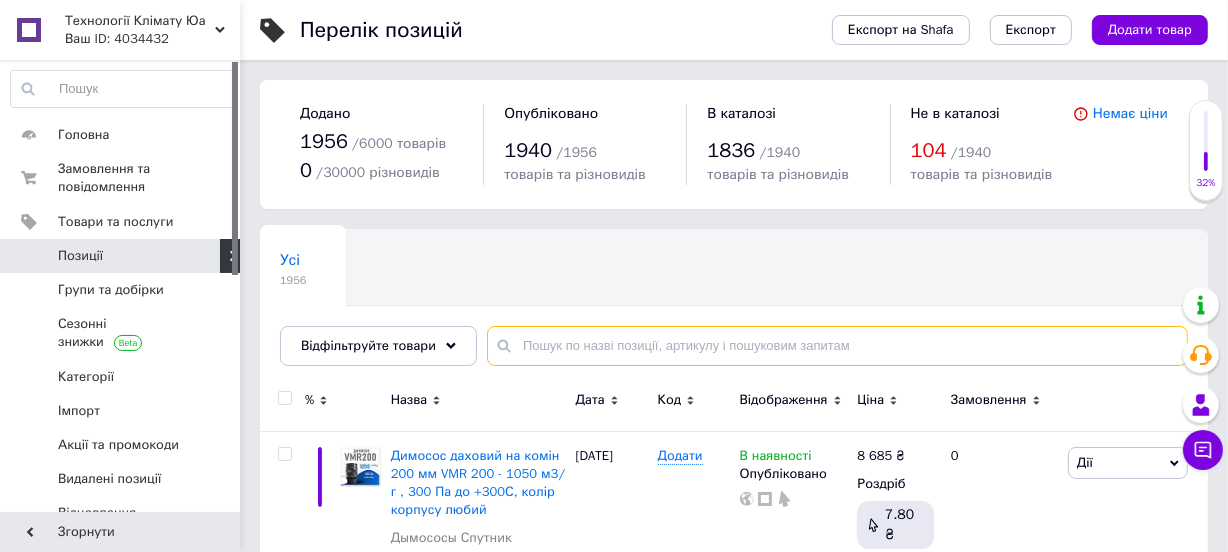 click at bounding box center [837, 346] 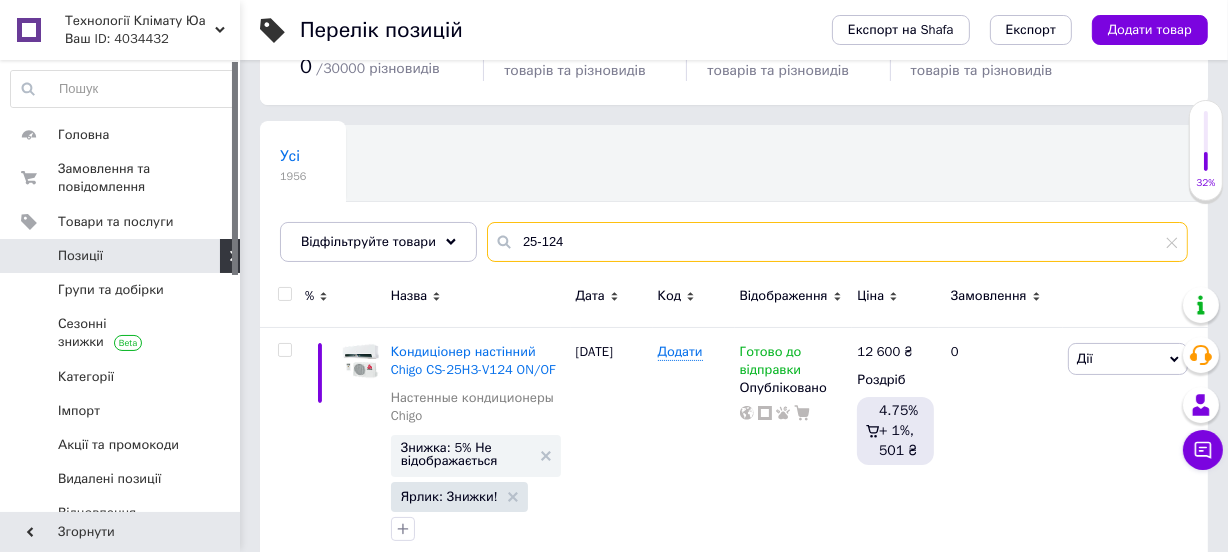scroll, scrollTop: 137, scrollLeft: 0, axis: vertical 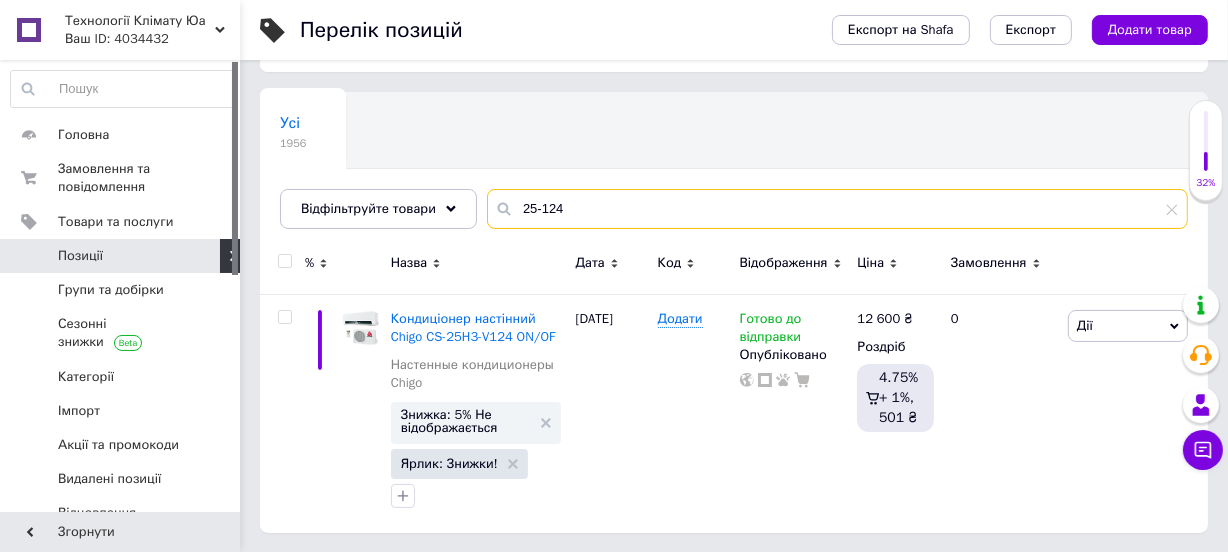 type on "25-124" 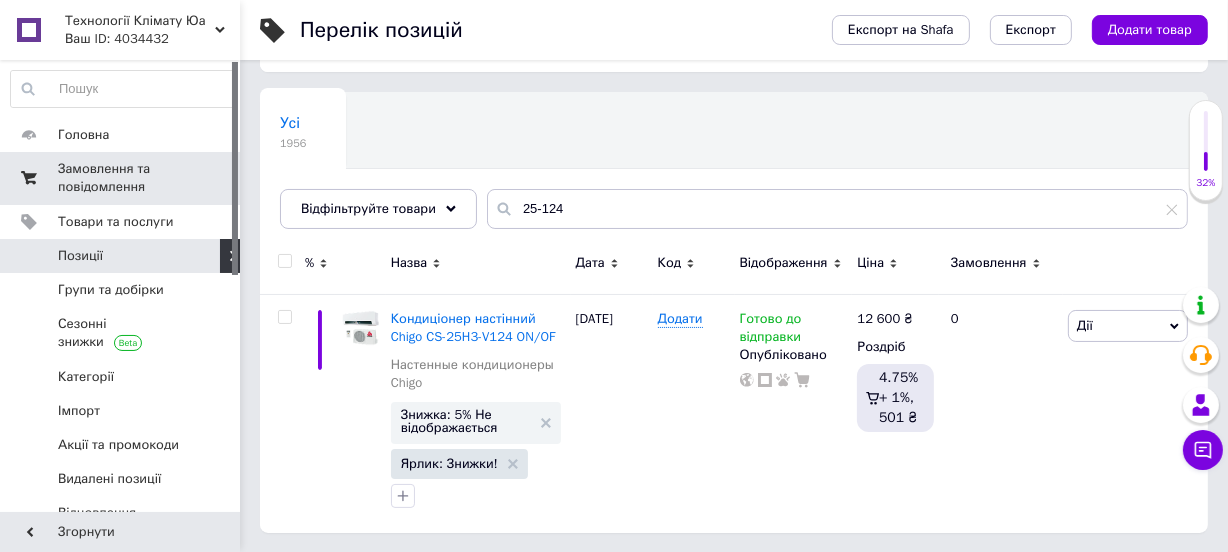 click on "Замовлення та повідомлення" at bounding box center (121, 178) 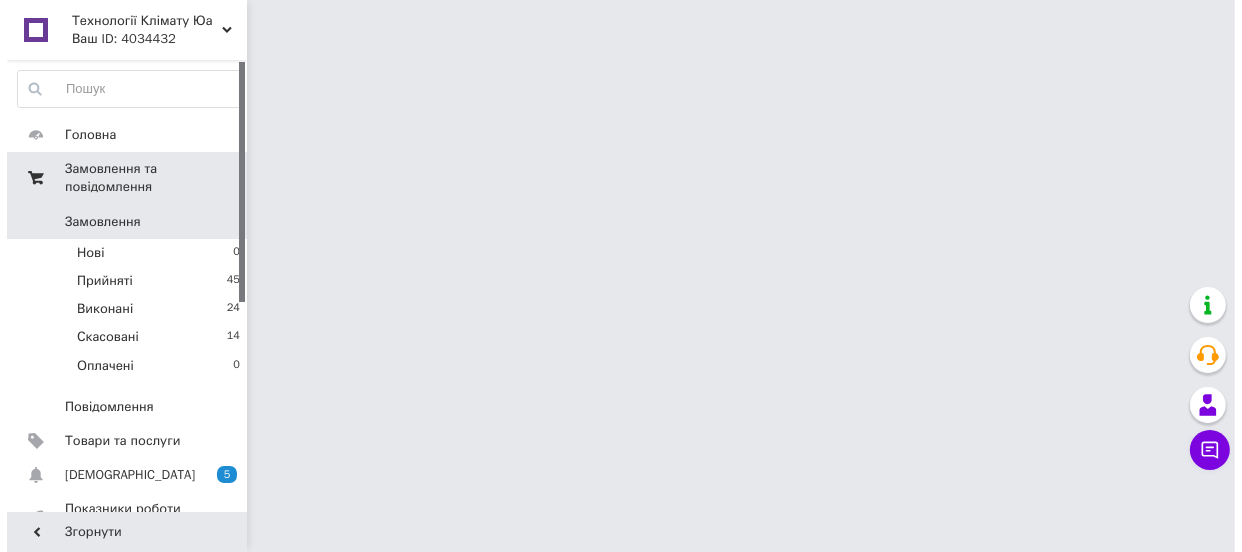 scroll, scrollTop: 0, scrollLeft: 0, axis: both 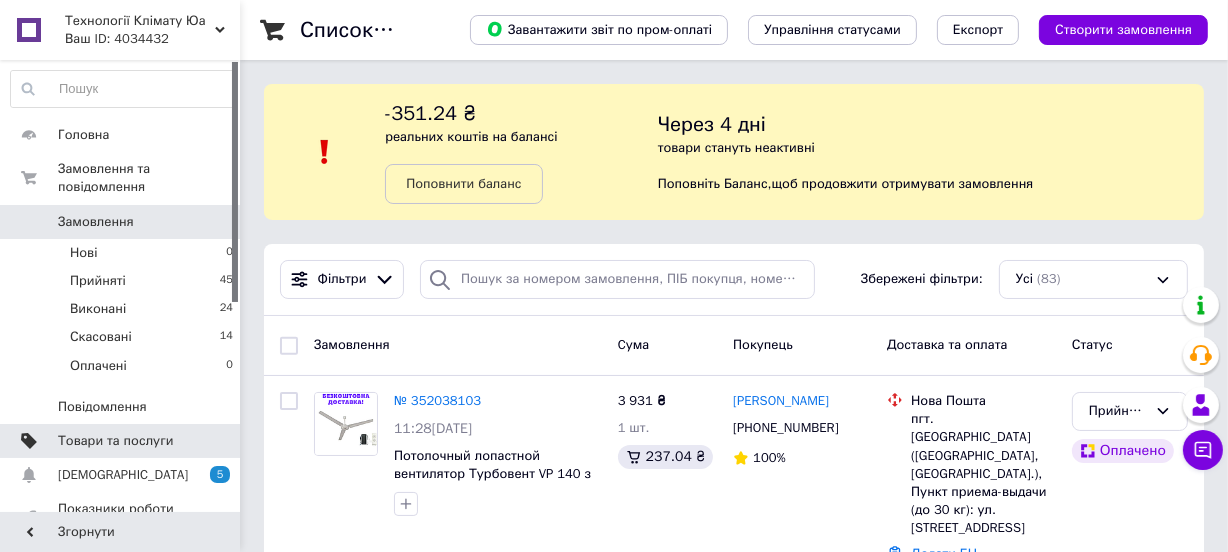 click on "Товари та послуги" at bounding box center (115, 441) 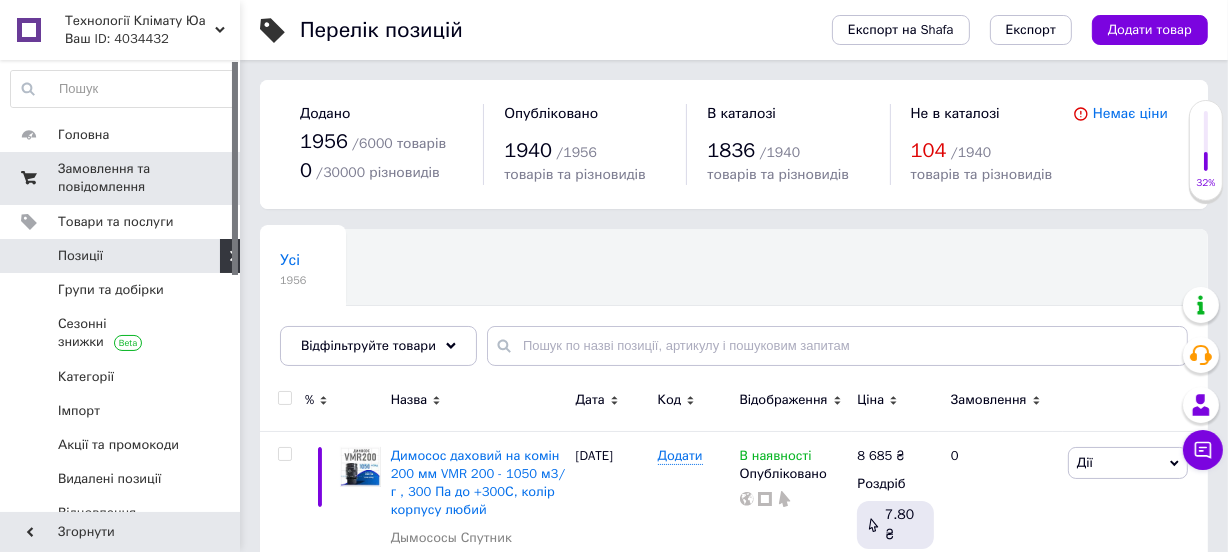 click on "Замовлення та повідомлення" at bounding box center (121, 178) 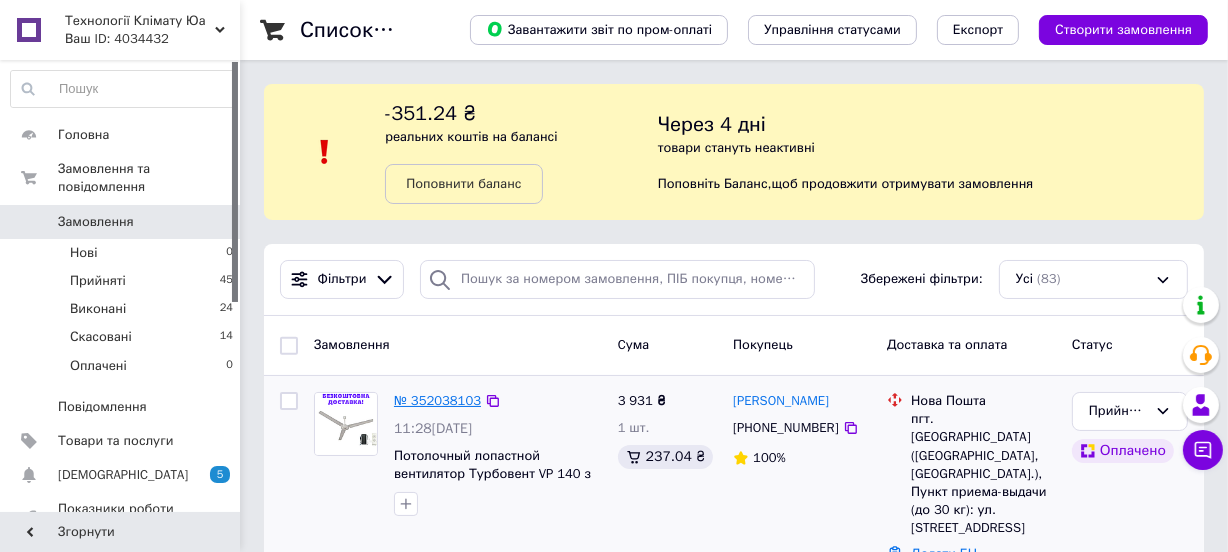 click on "№ 352038103" at bounding box center (437, 400) 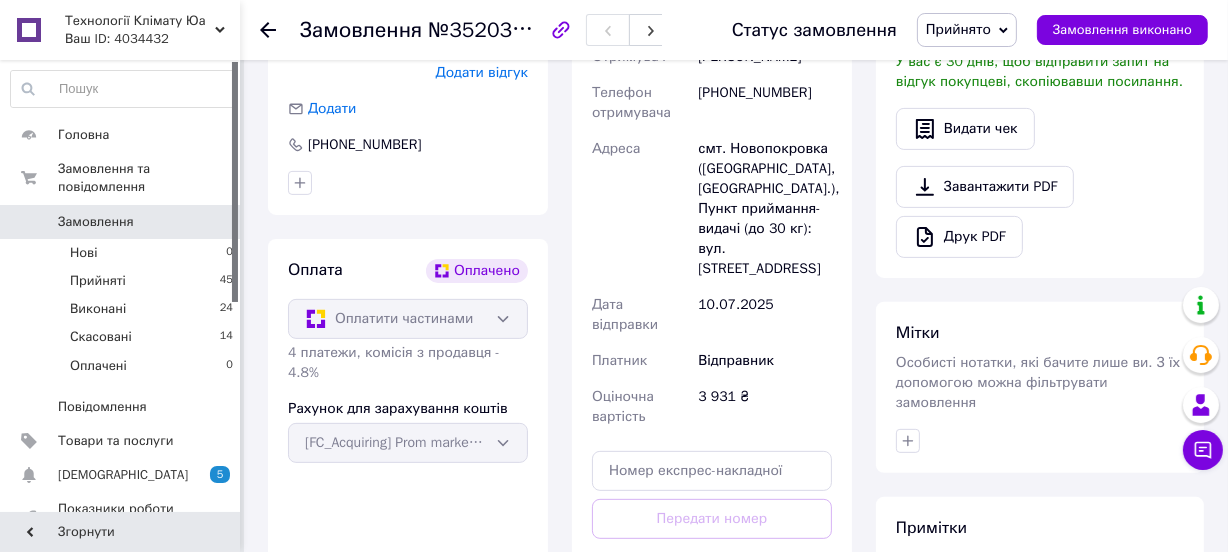 scroll, scrollTop: 636, scrollLeft: 0, axis: vertical 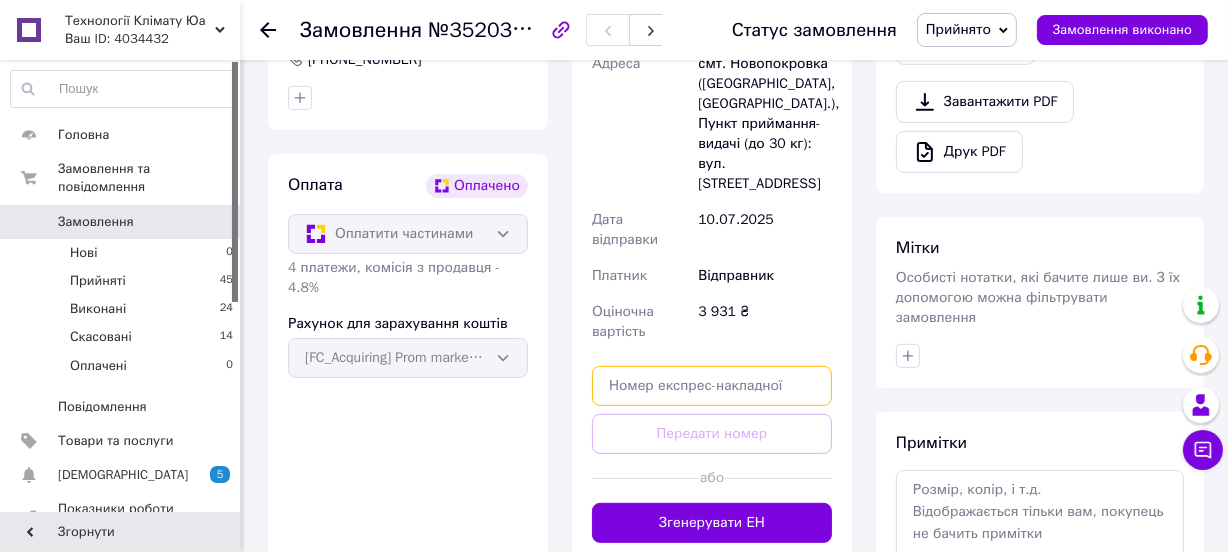 click at bounding box center [712, 386] 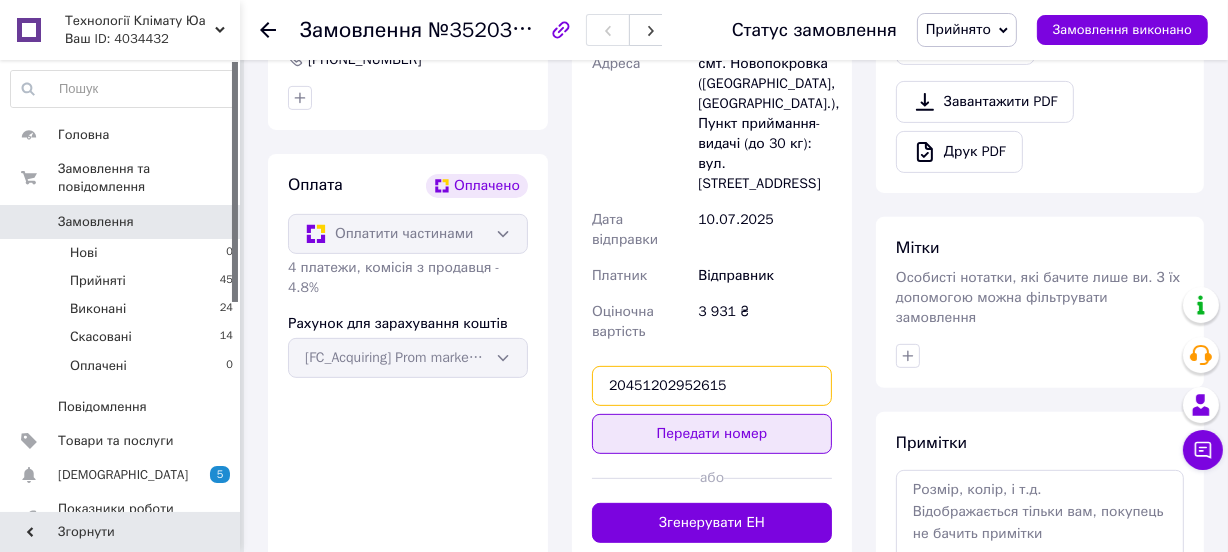 type on "20451202952615" 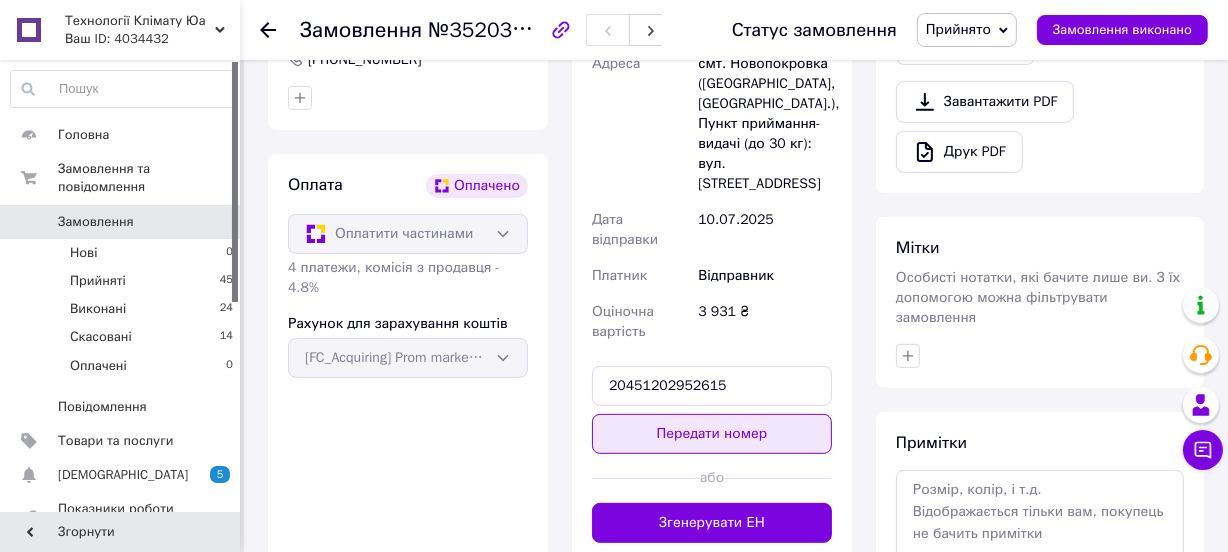 click on "Передати номер" at bounding box center [712, 434] 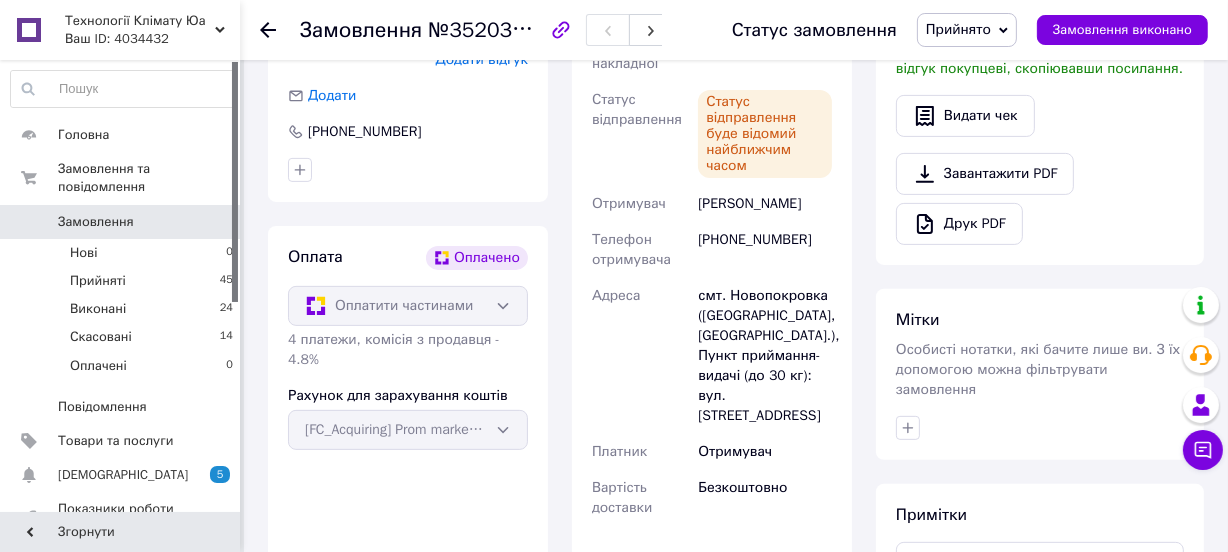 scroll, scrollTop: 454, scrollLeft: 0, axis: vertical 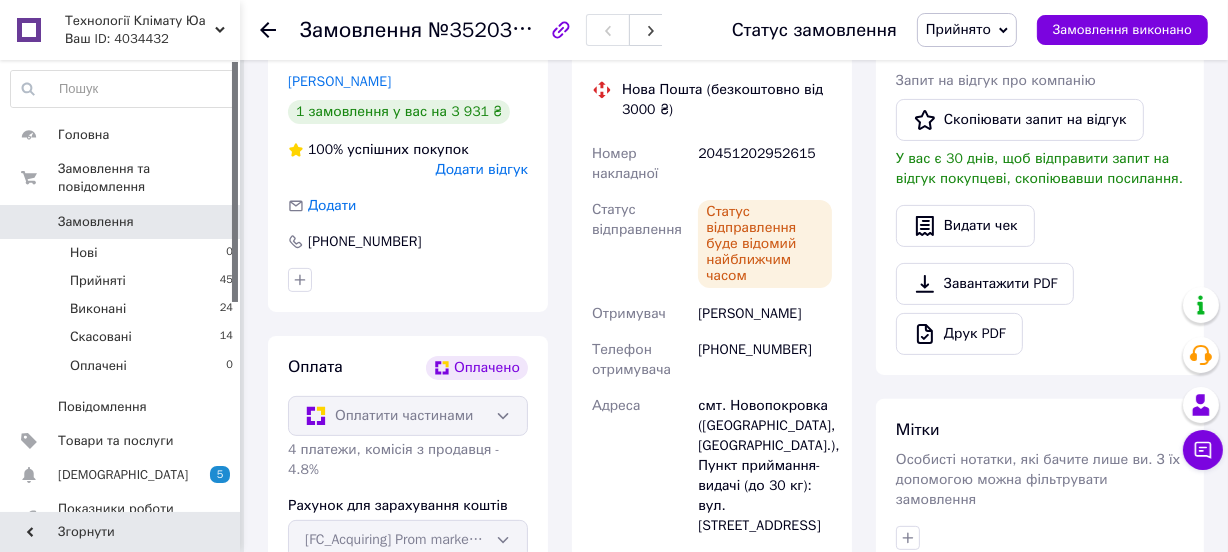 click 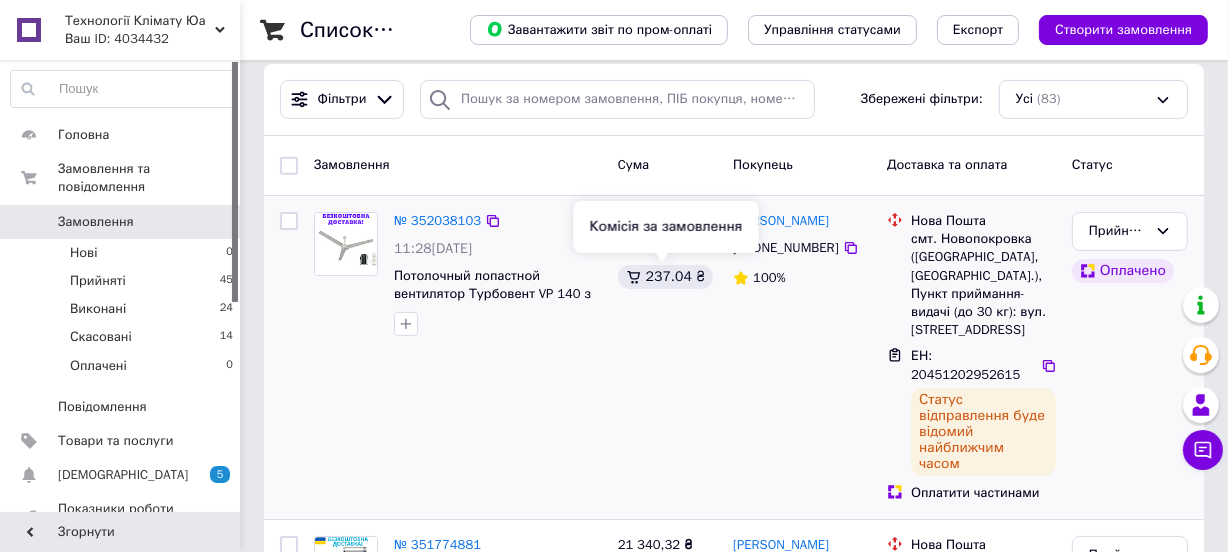 scroll, scrollTop: 181, scrollLeft: 0, axis: vertical 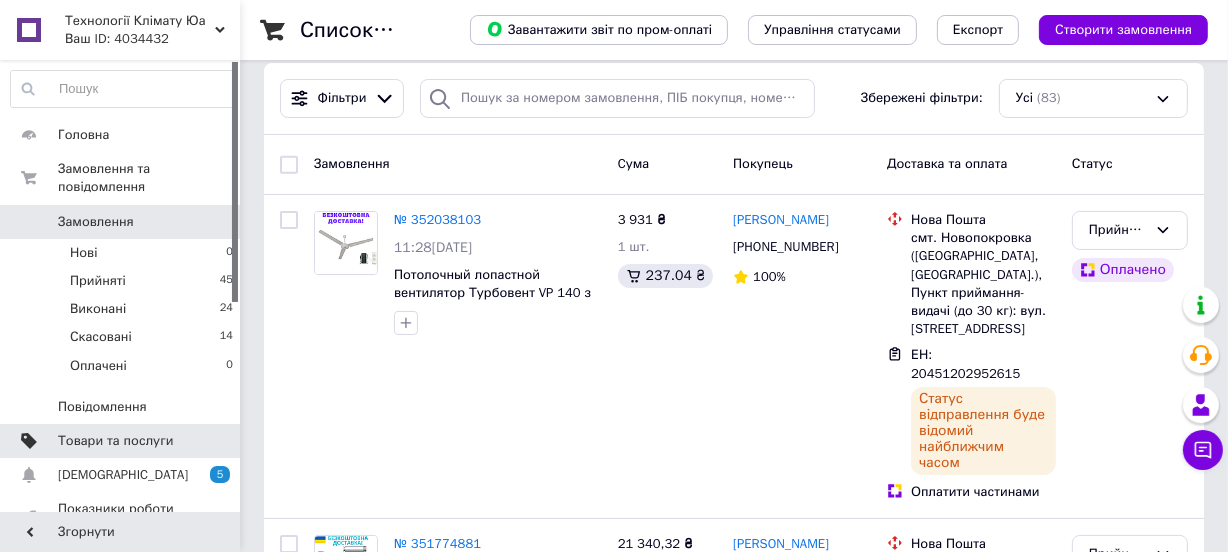 click on "Товари та послуги" at bounding box center [115, 441] 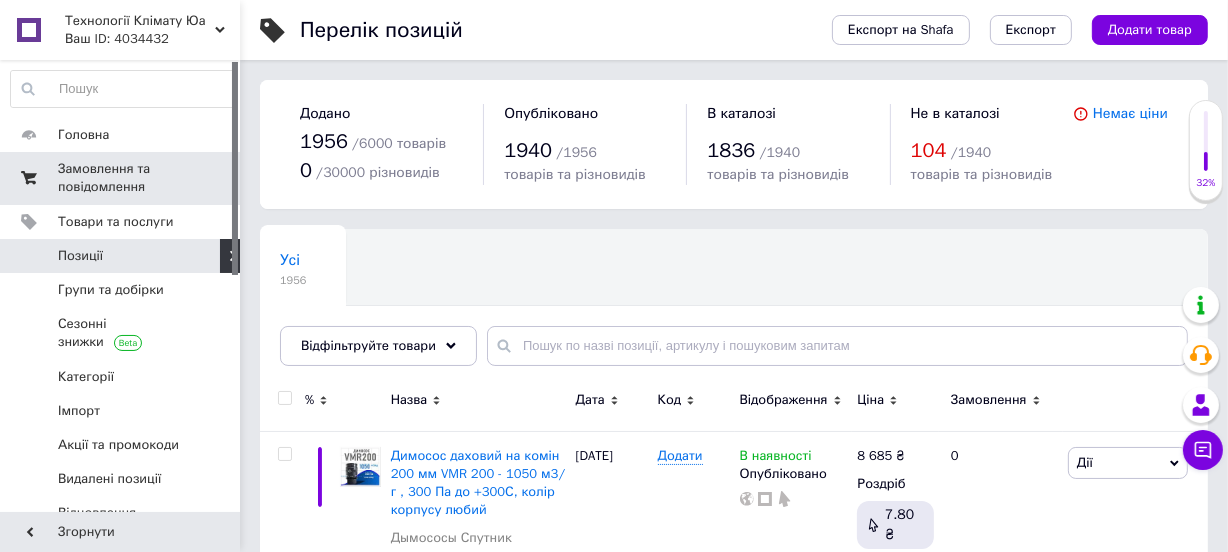 click on "Замовлення та повідомлення" at bounding box center [121, 178] 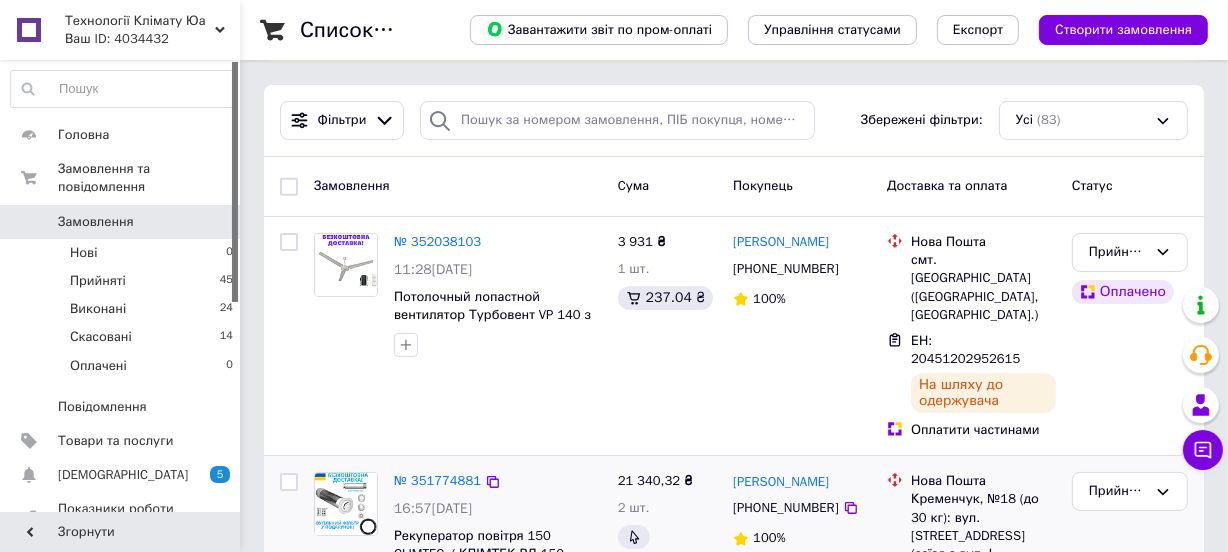 scroll, scrollTop: 272, scrollLeft: 0, axis: vertical 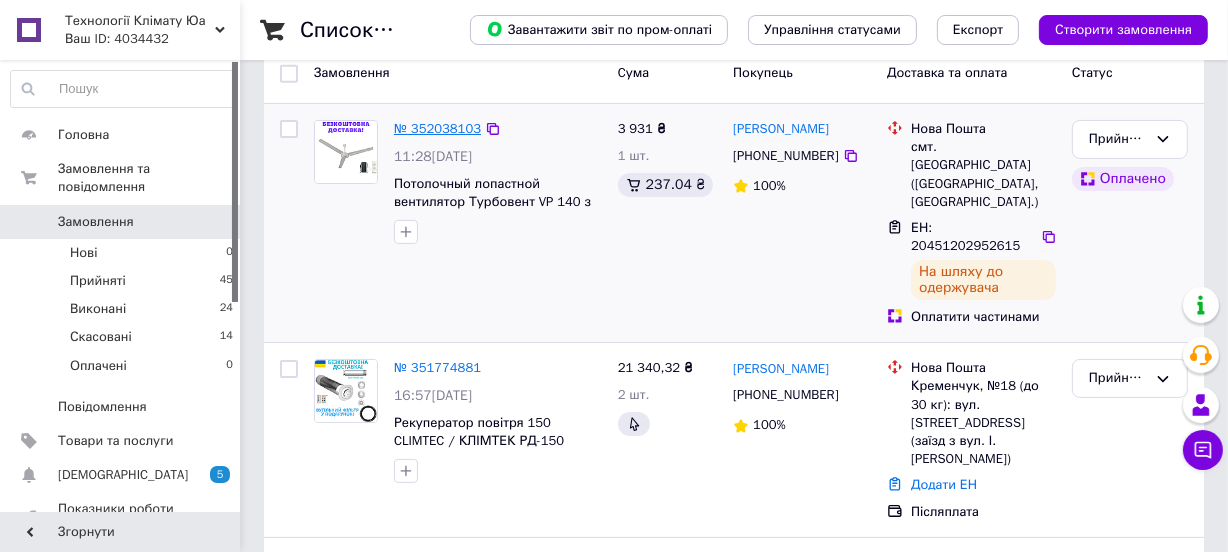 click on "№ 352038103" at bounding box center (437, 128) 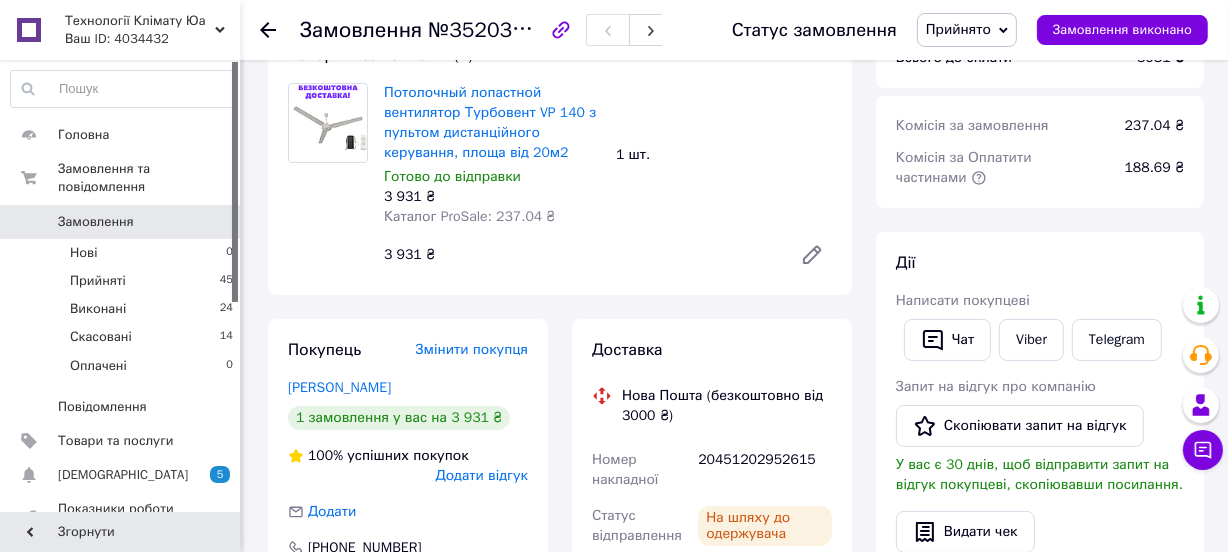scroll, scrollTop: 0, scrollLeft: 0, axis: both 